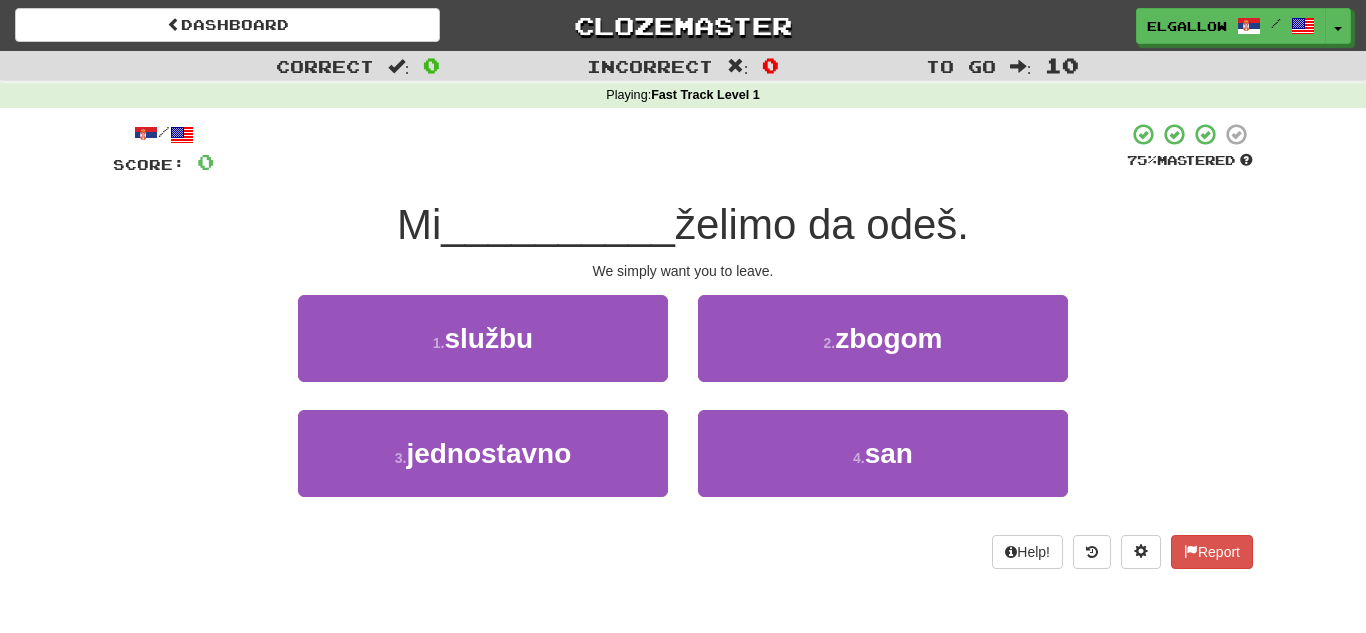 scroll, scrollTop: 0, scrollLeft: 0, axis: both 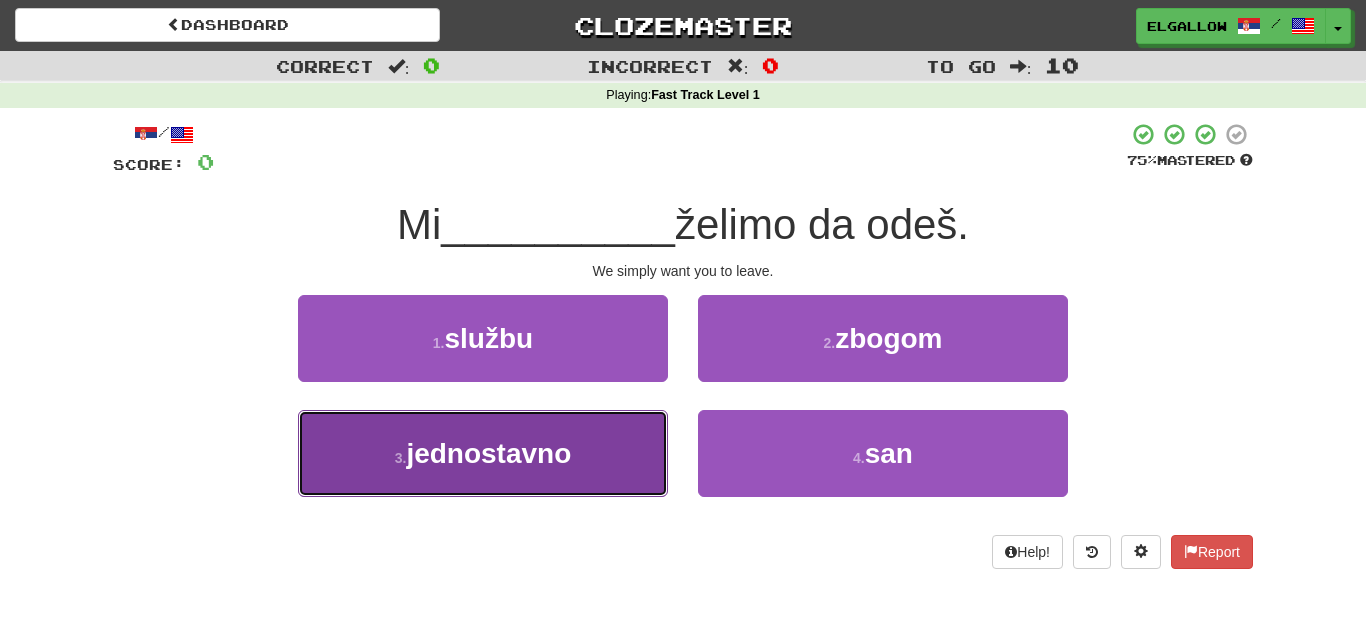 click on "[NUMBER] . jednostavno" at bounding box center [483, 453] 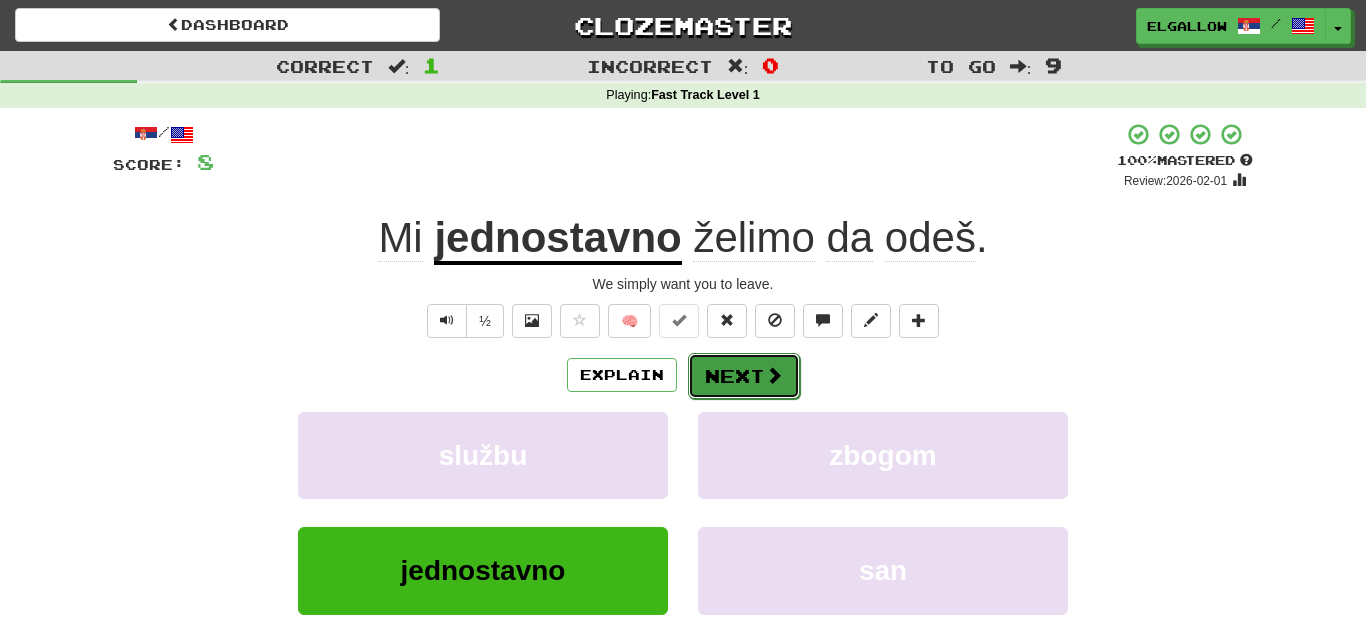 click on "Next" at bounding box center (744, 376) 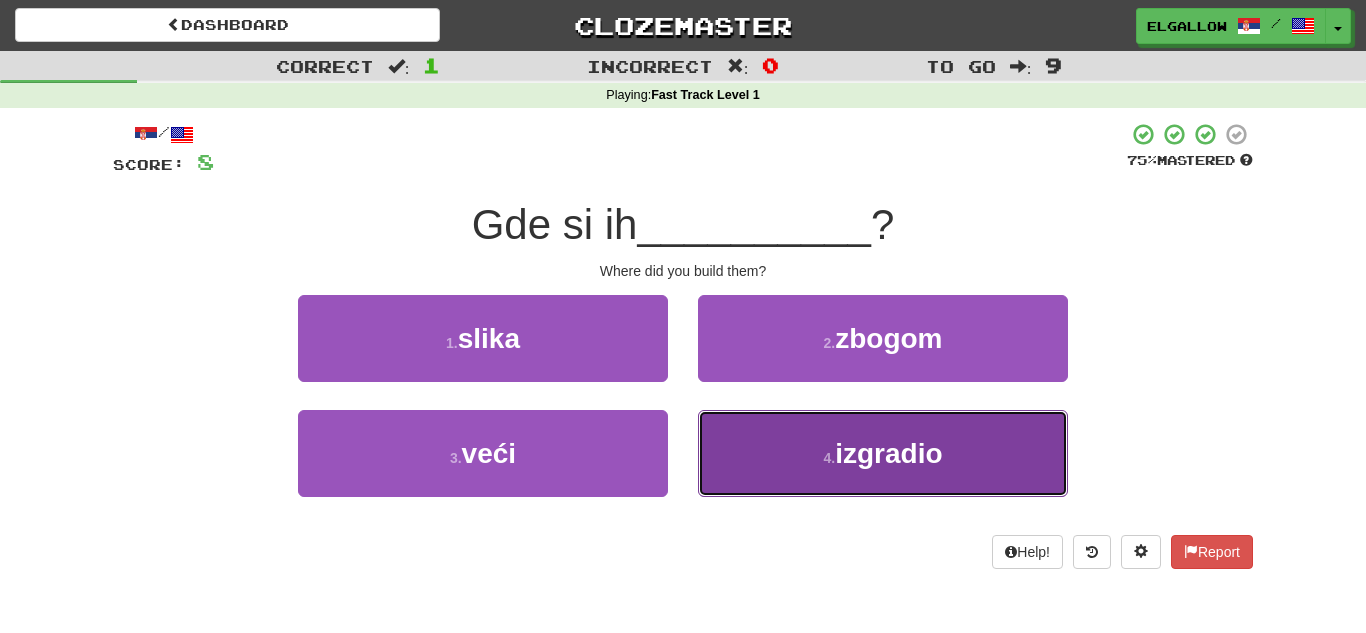 click on "4 .  izgradio" at bounding box center [883, 453] 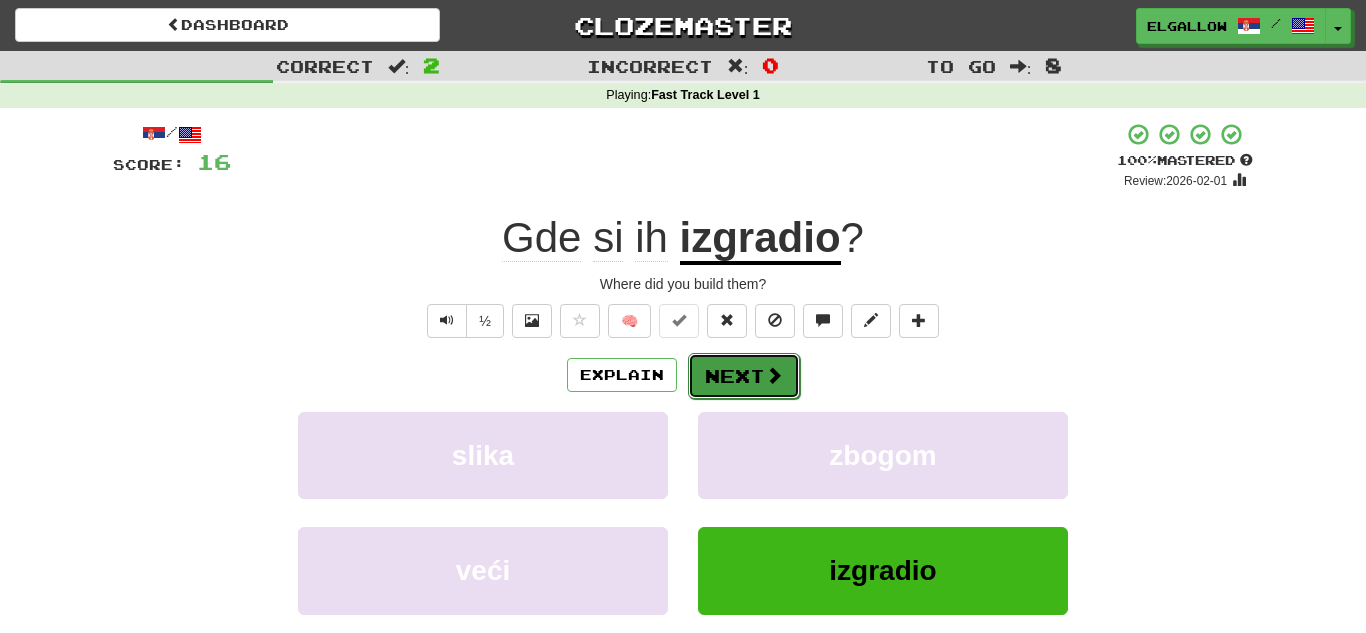 click at bounding box center (774, 375) 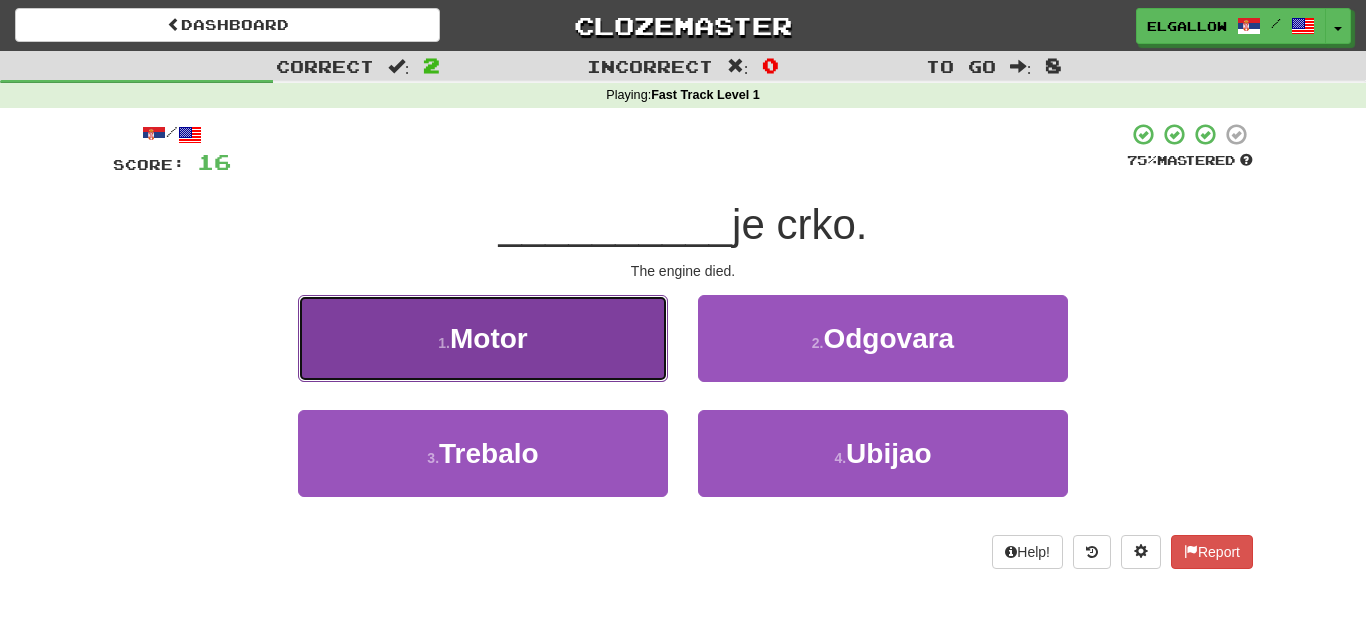 click on "1 .  Motor" at bounding box center [483, 338] 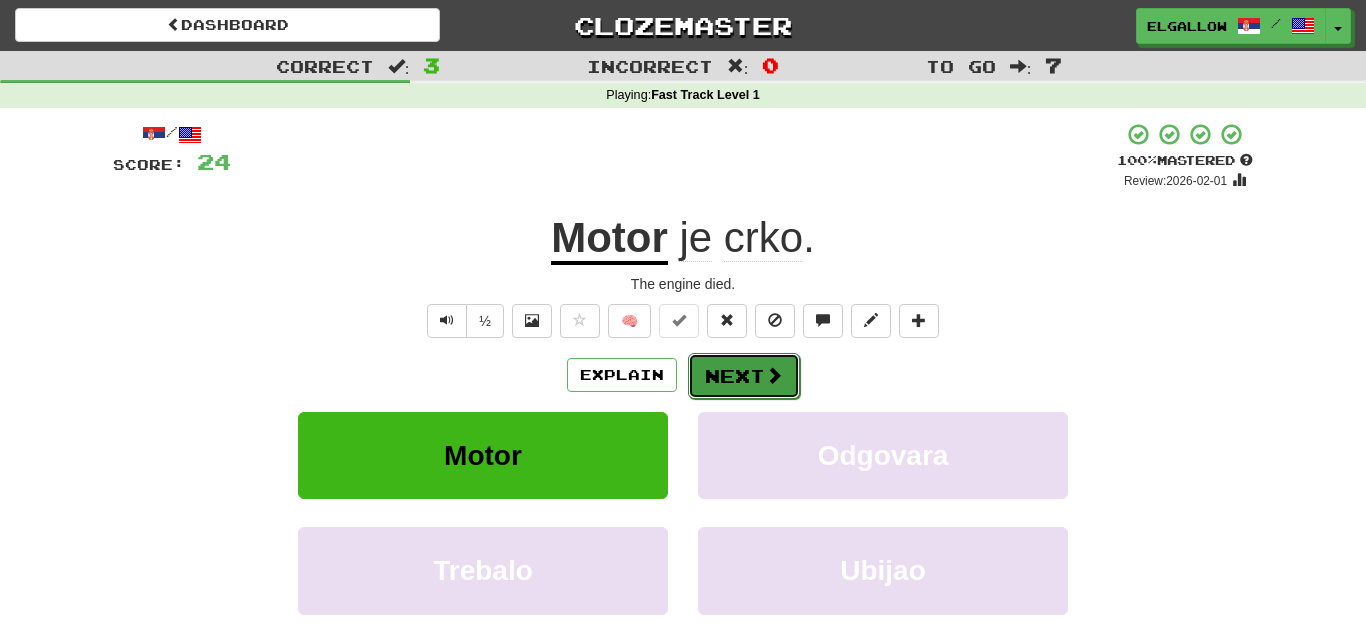 click on "Next" at bounding box center [744, 376] 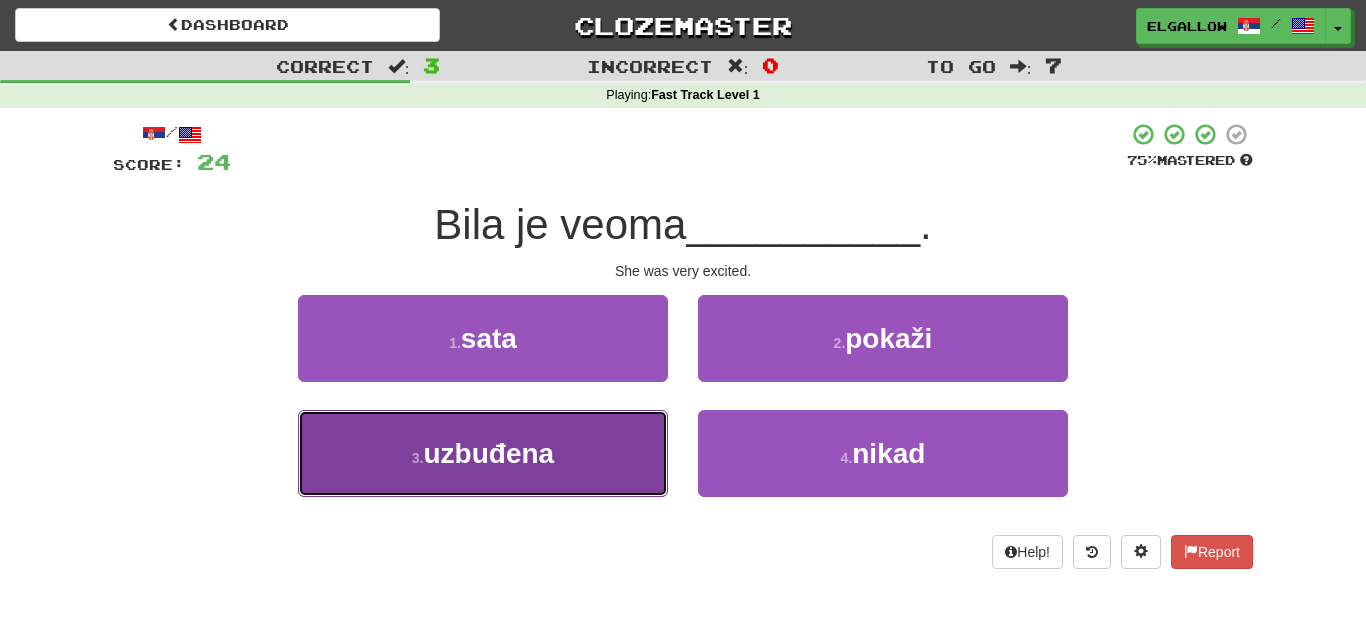 click on "3 .  uzbuđena" at bounding box center (483, 453) 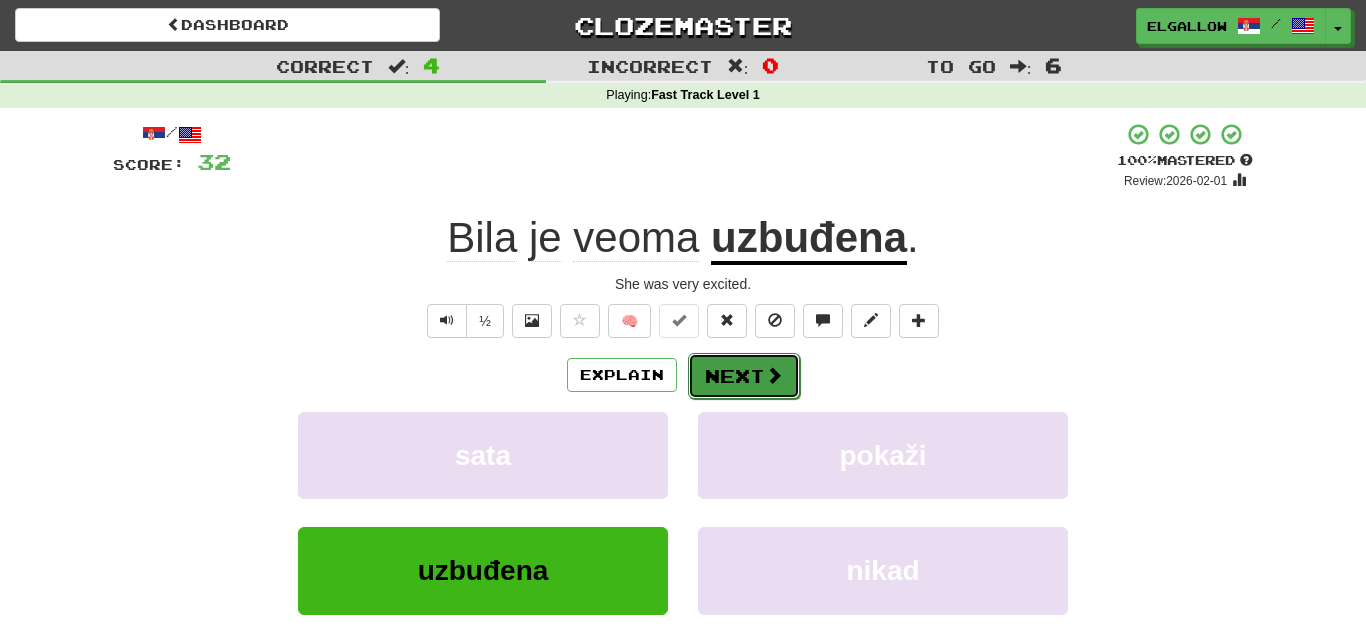 click at bounding box center [774, 375] 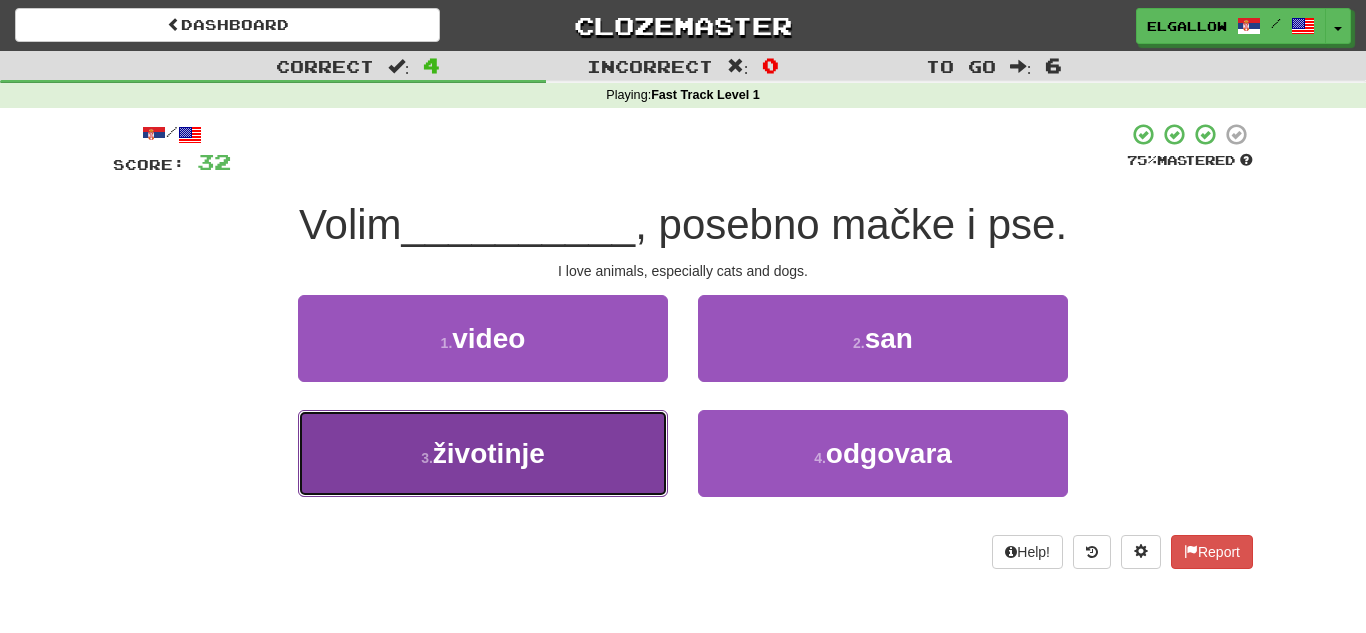 click on "3 .  životinje" at bounding box center (483, 453) 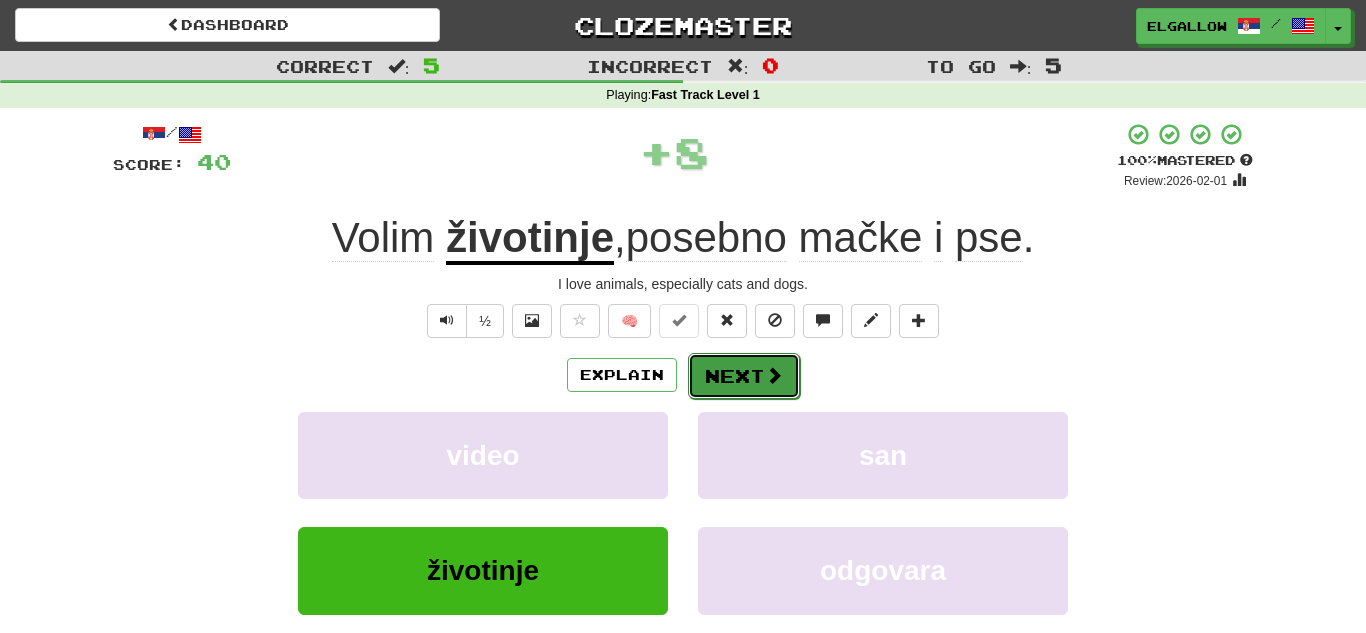 click at bounding box center [774, 375] 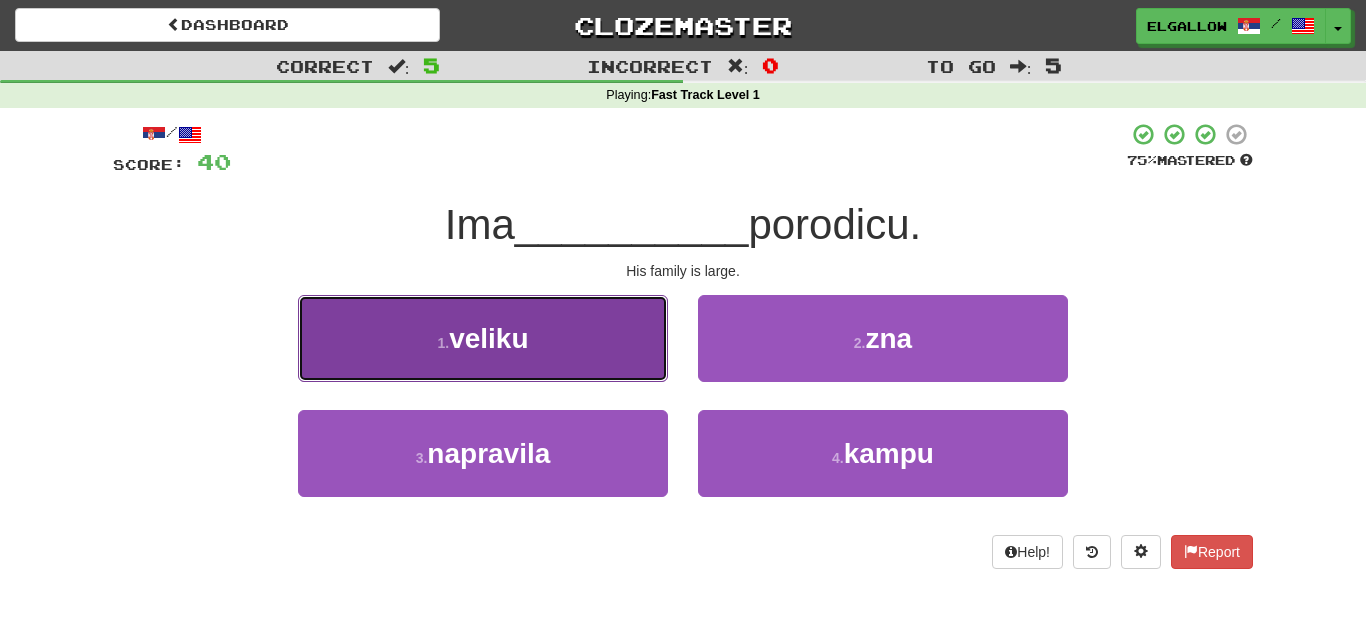 click on "1 .  veliku" at bounding box center (483, 338) 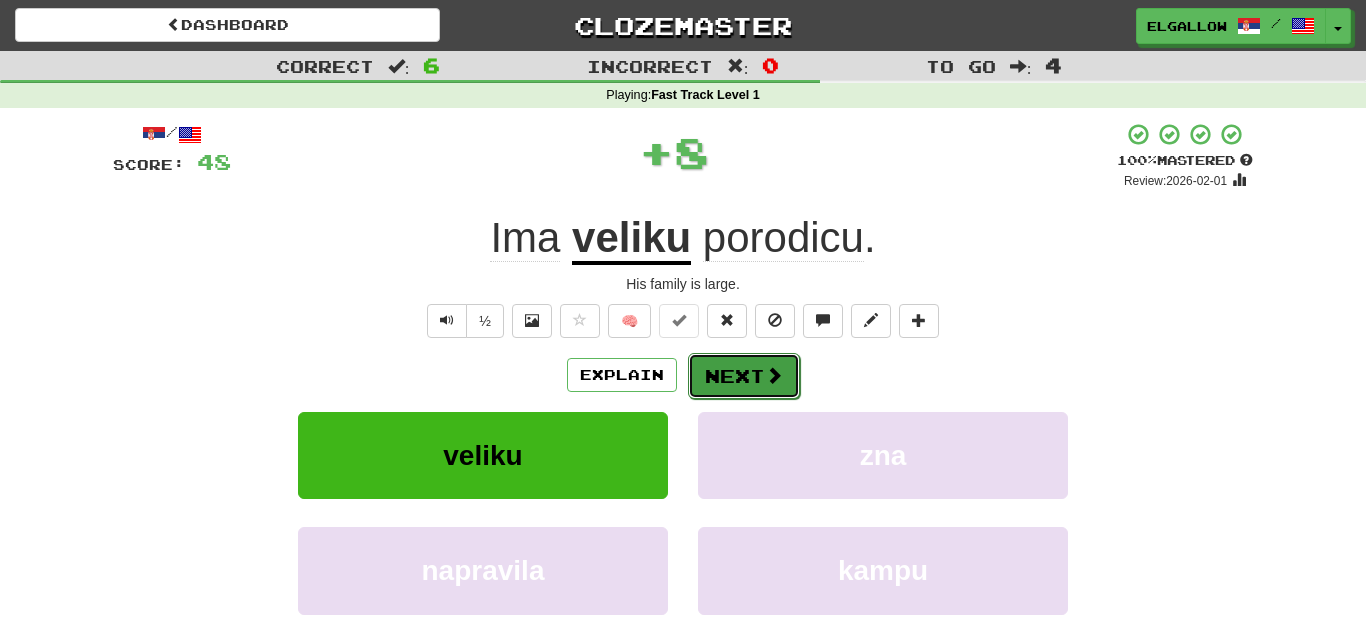 click on "Next" at bounding box center [744, 376] 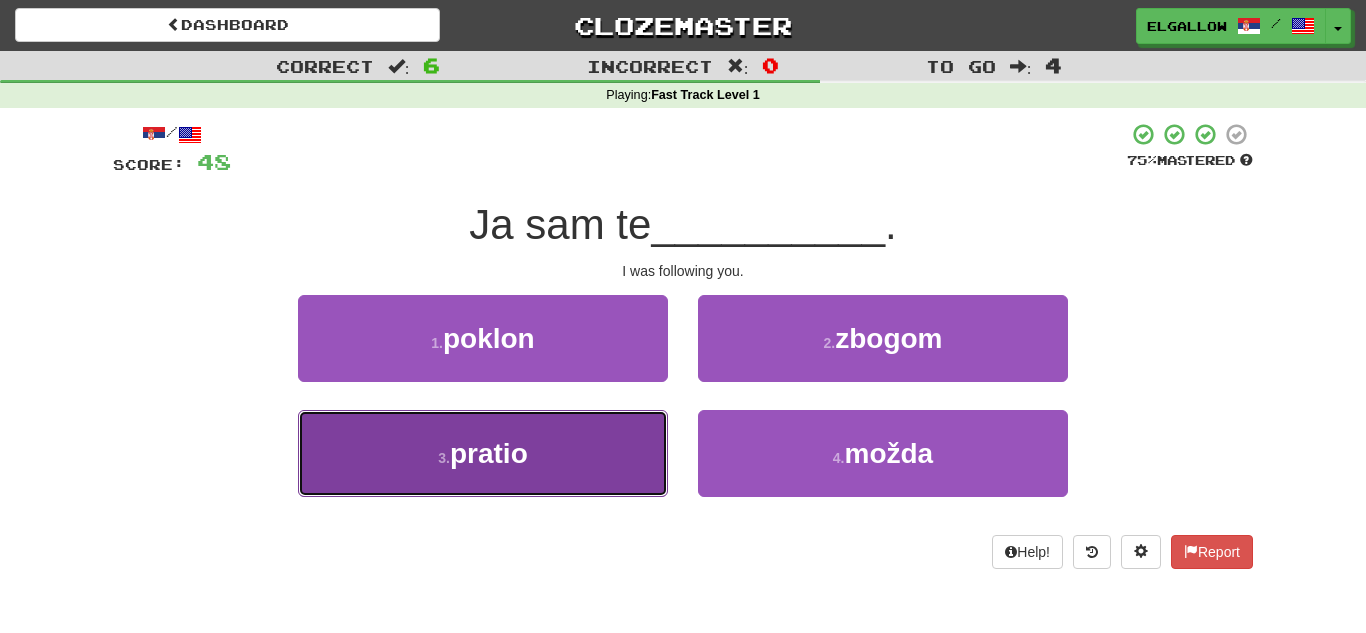 click on "3 .  pratio" at bounding box center [483, 453] 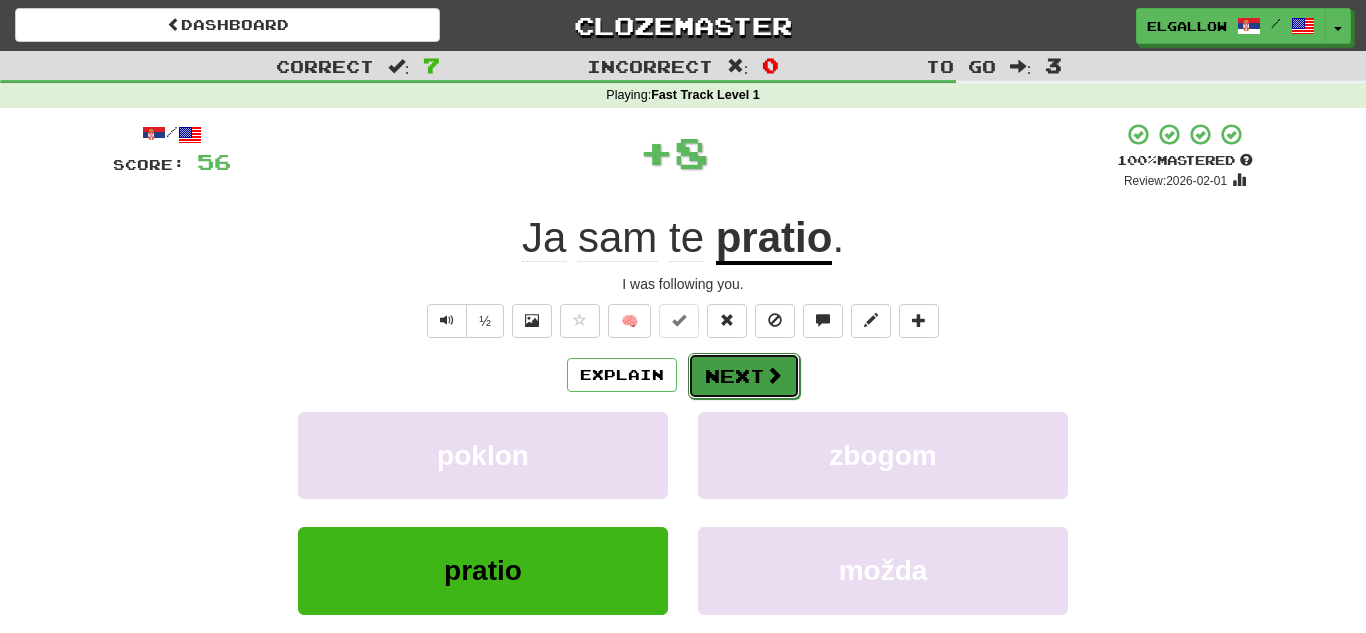 click on "Next" at bounding box center (744, 376) 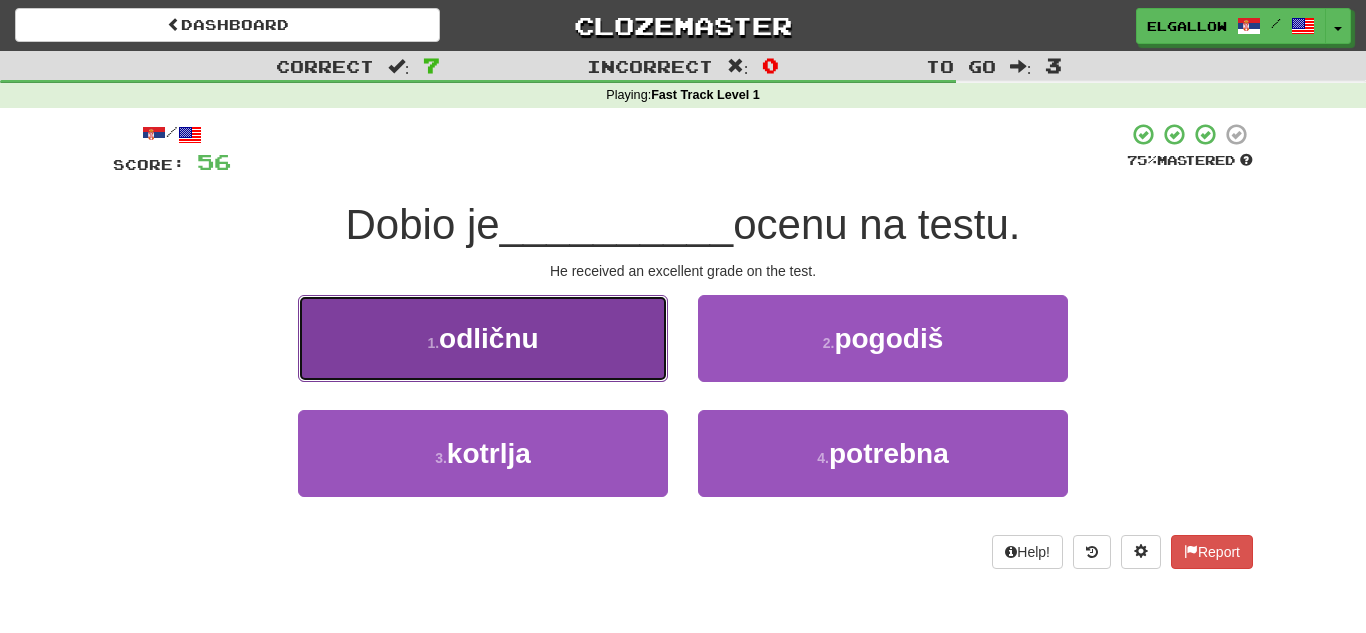 click on "1 .  odličnu" at bounding box center [483, 338] 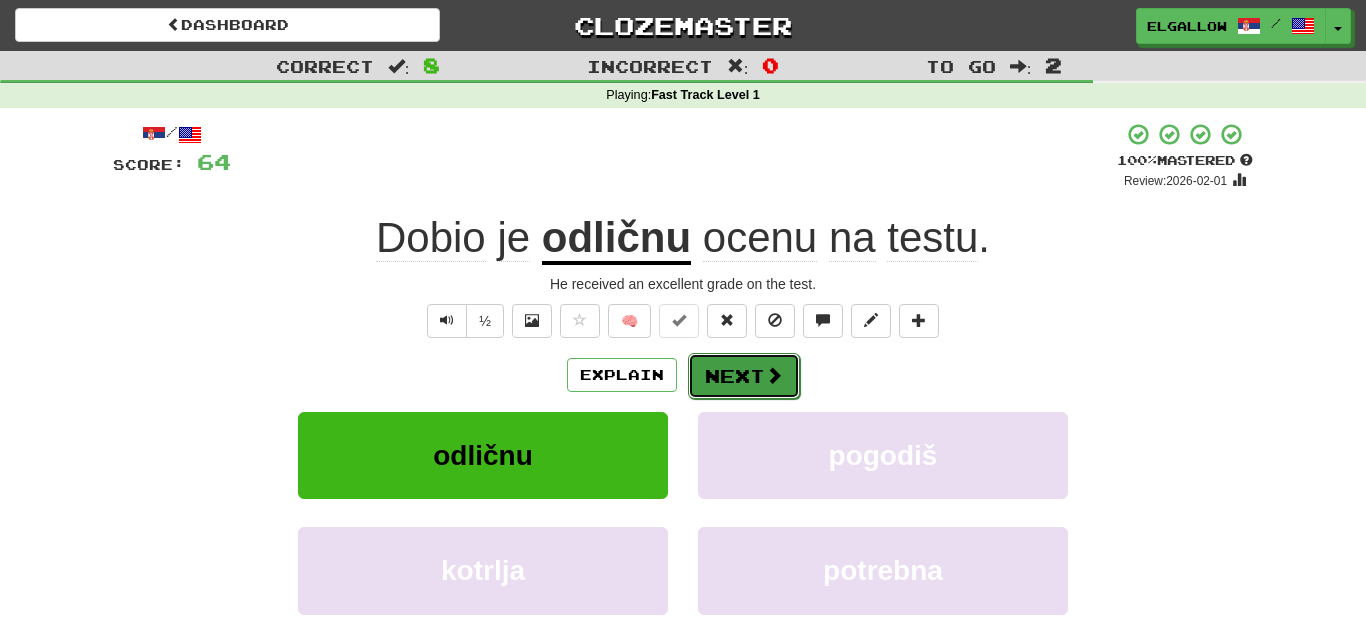 click on "Next" at bounding box center (744, 376) 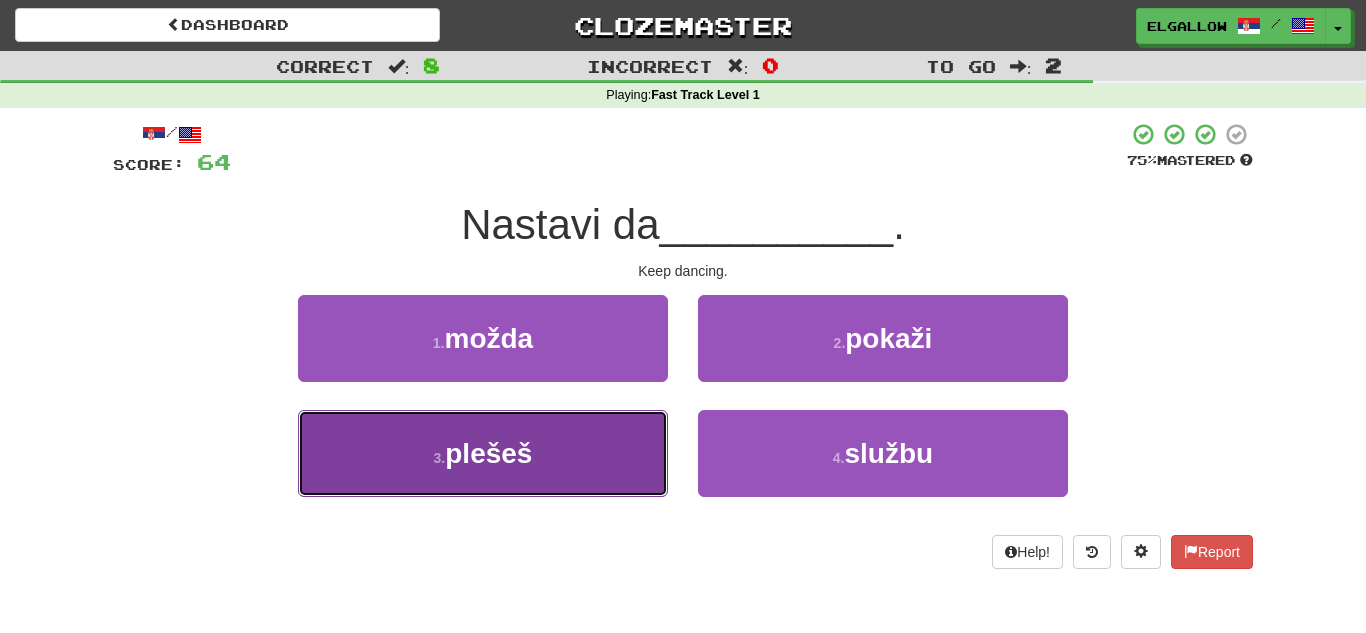 click on "3 .  plešeš" at bounding box center (483, 453) 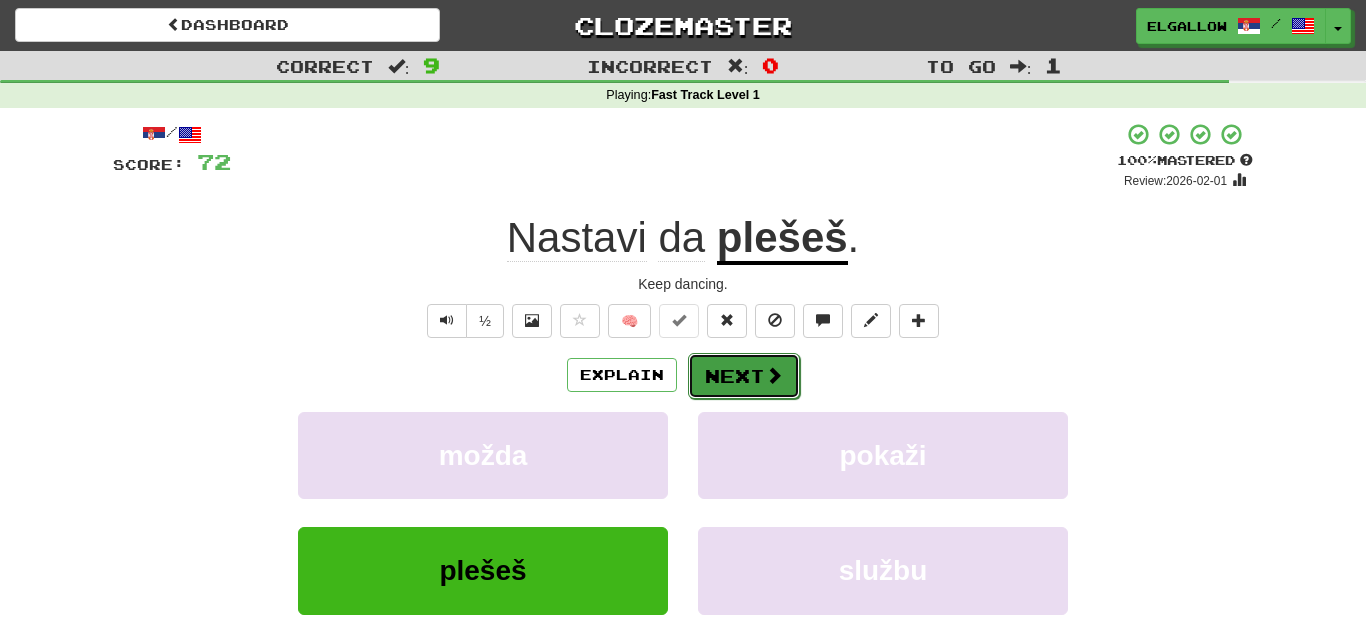 click on "Next" at bounding box center [744, 376] 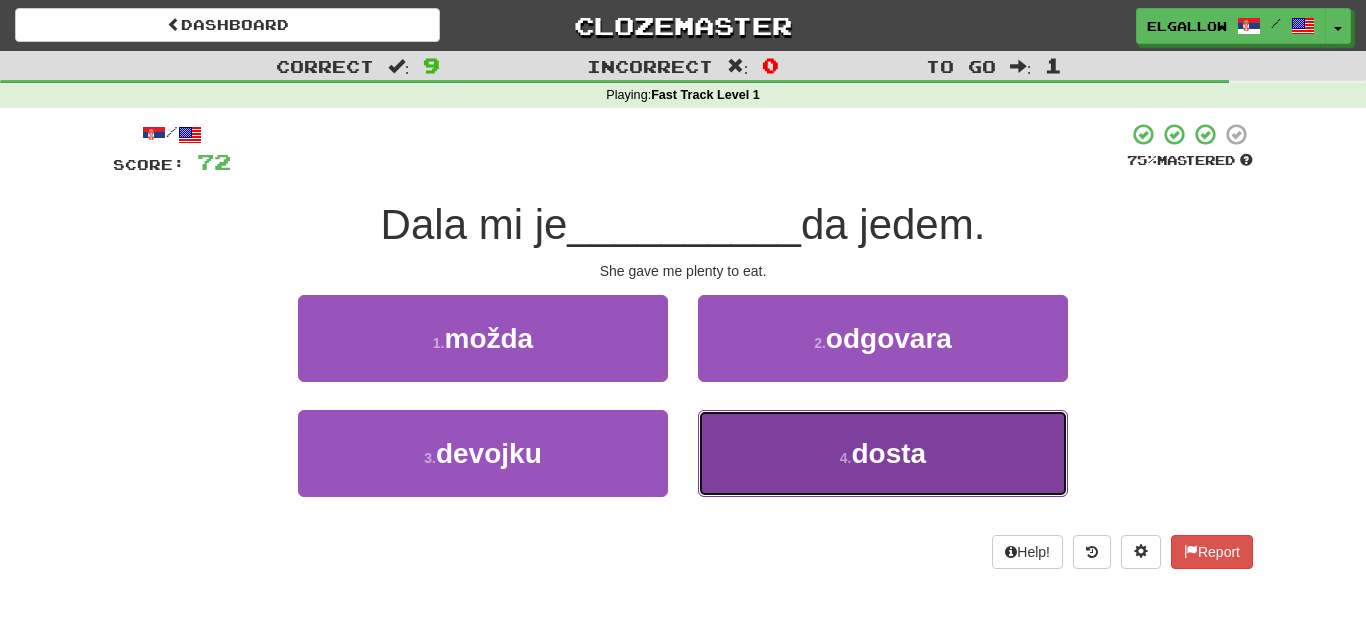 click on "4 .  dosta" at bounding box center [883, 453] 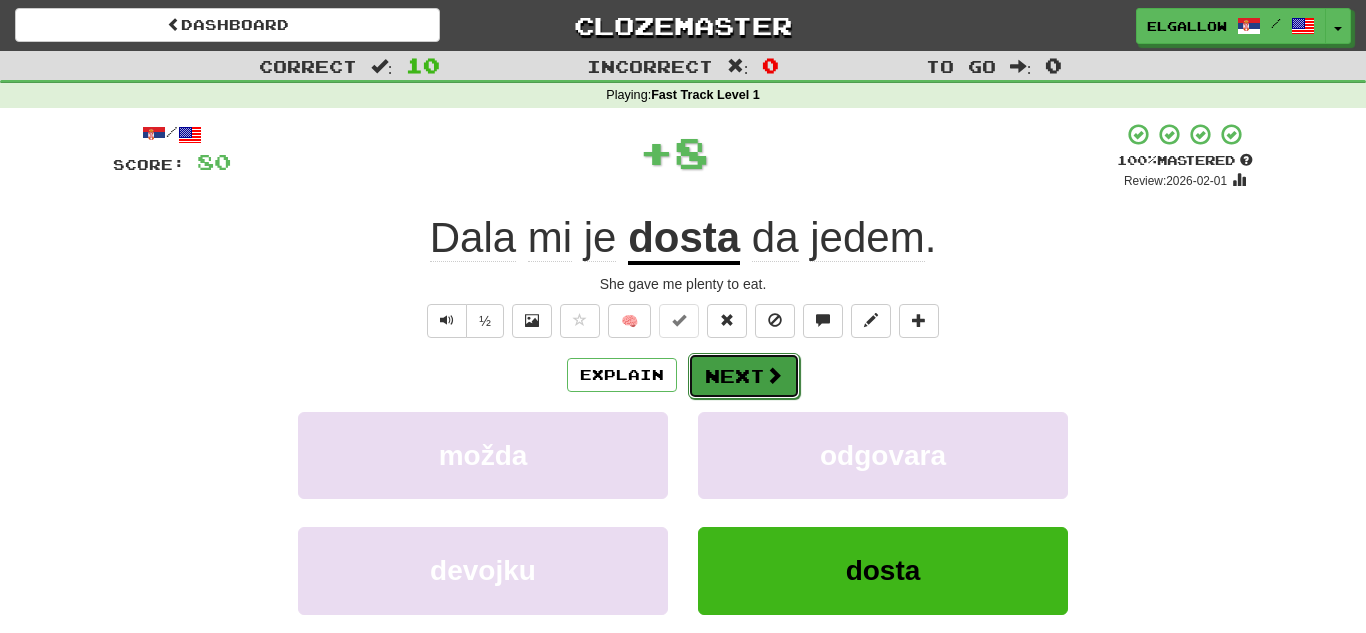 click on "Next" at bounding box center (744, 376) 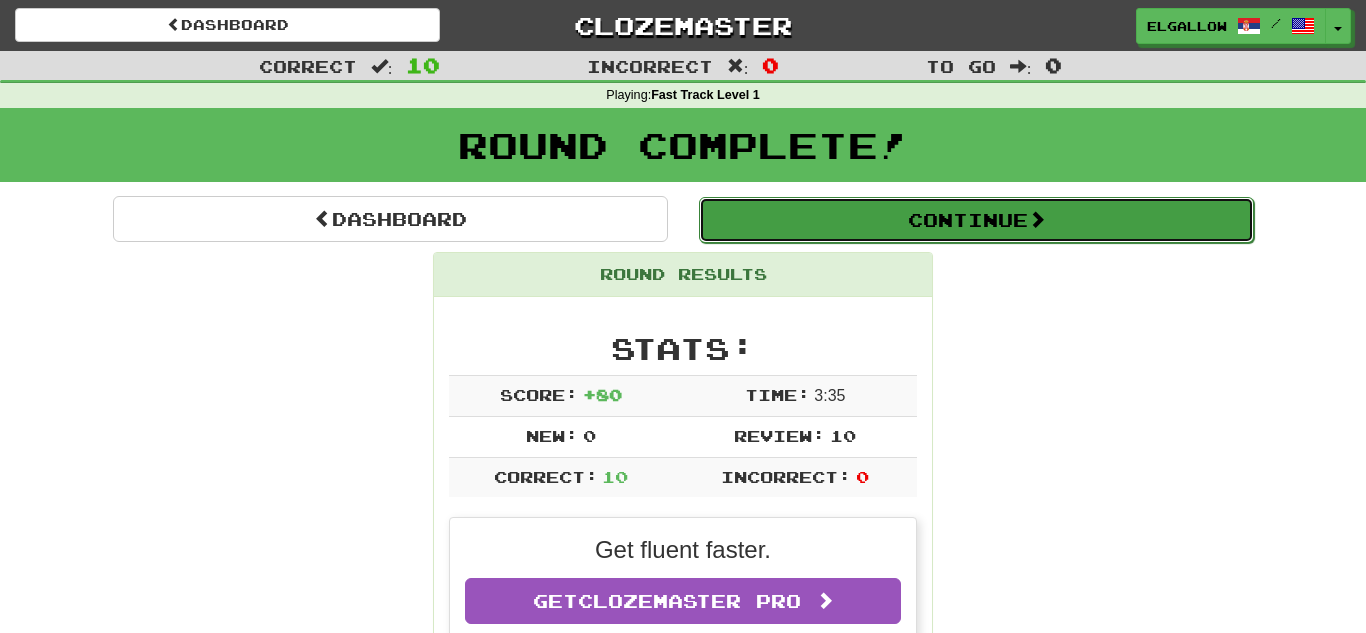 click on "Continue" at bounding box center [976, 220] 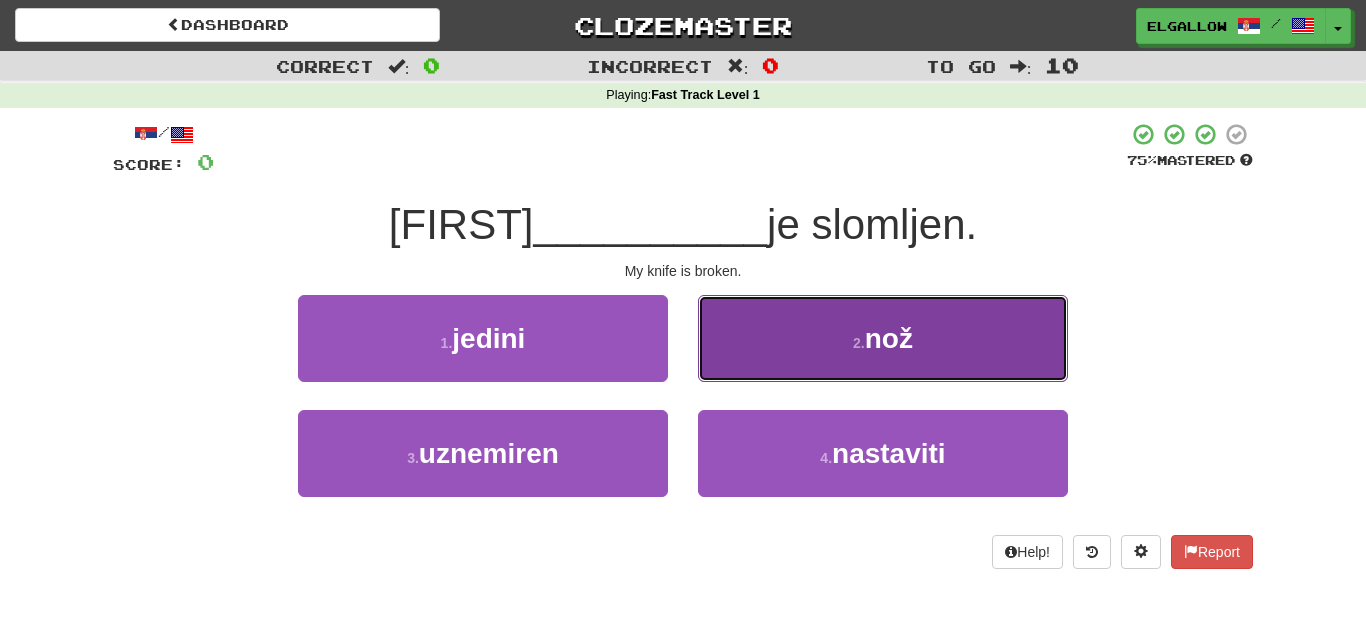 click on "2 .  nož" at bounding box center [883, 338] 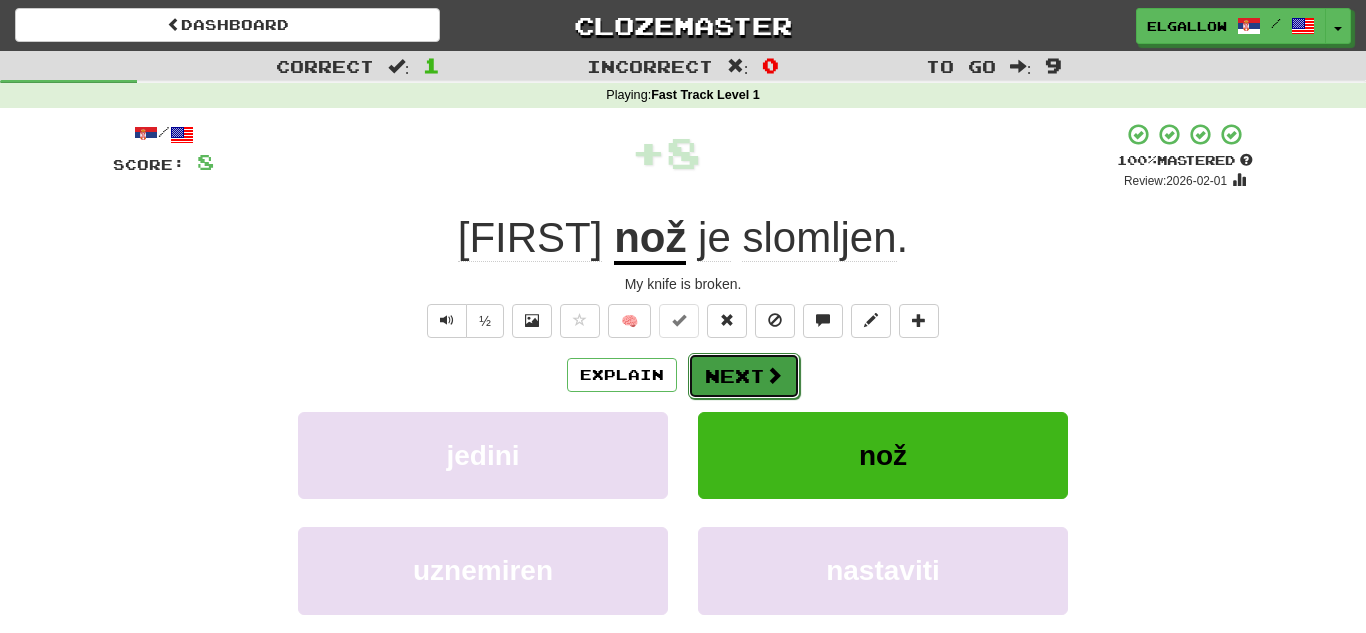 click on "Next" at bounding box center (744, 376) 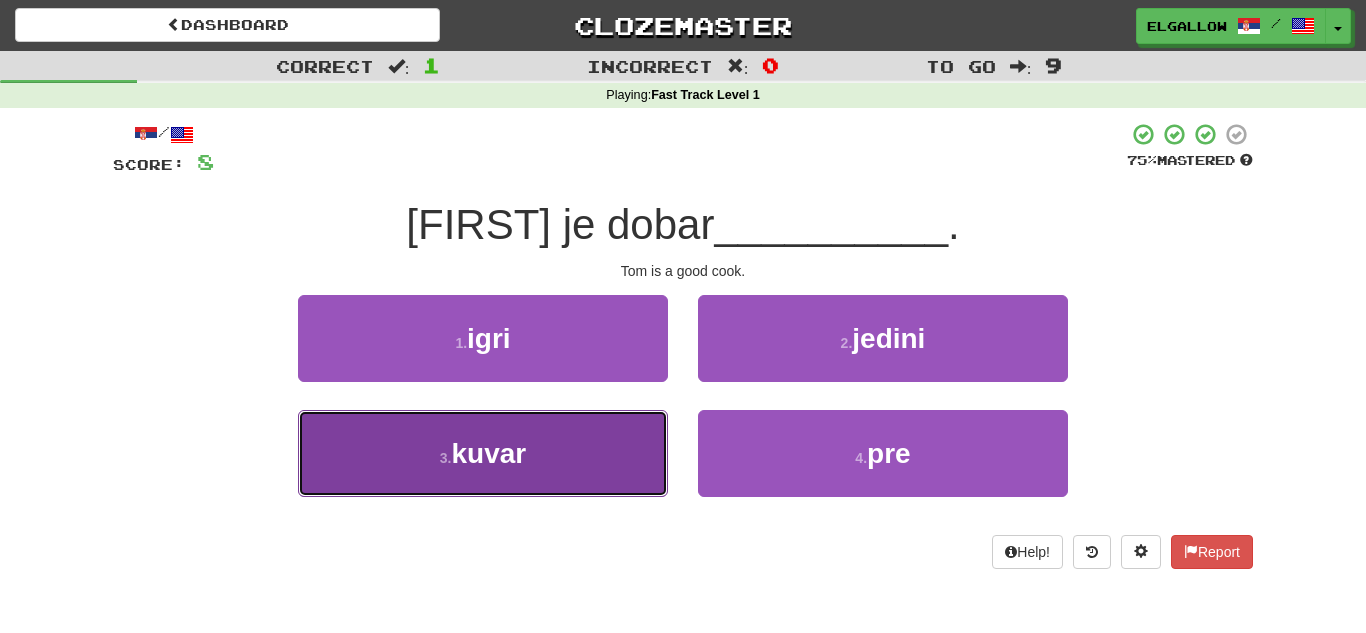 click on "3 .  kuvar" at bounding box center [483, 453] 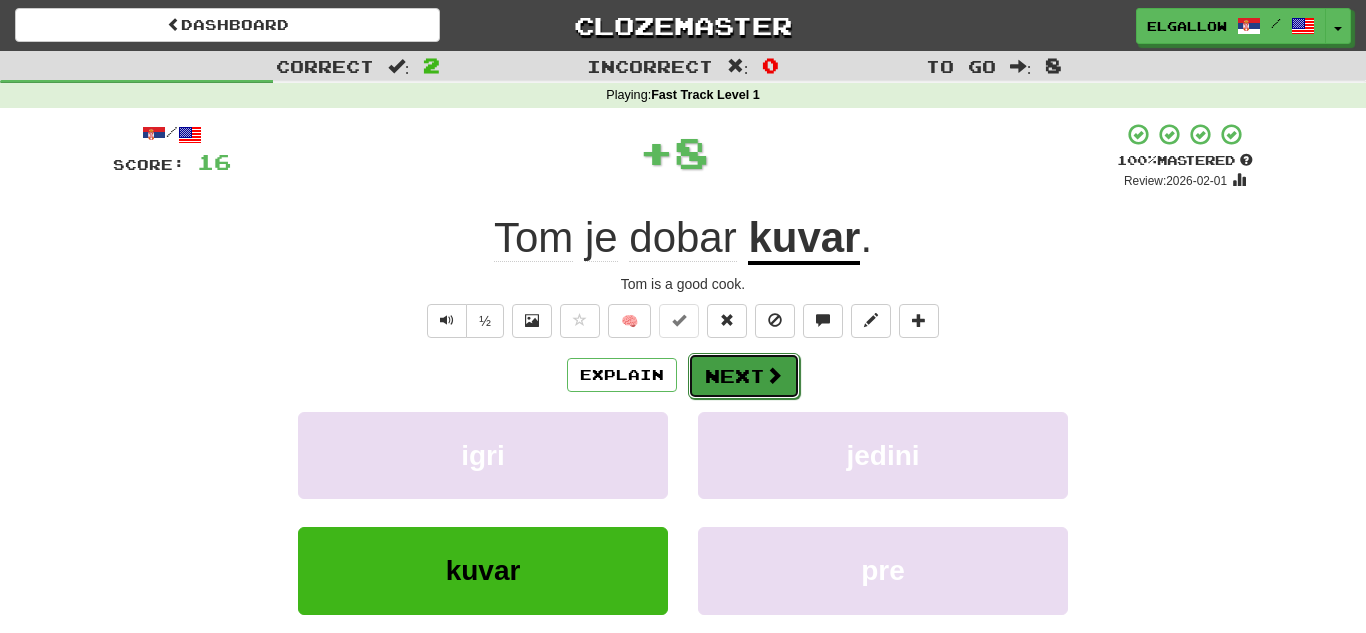 click at bounding box center (774, 375) 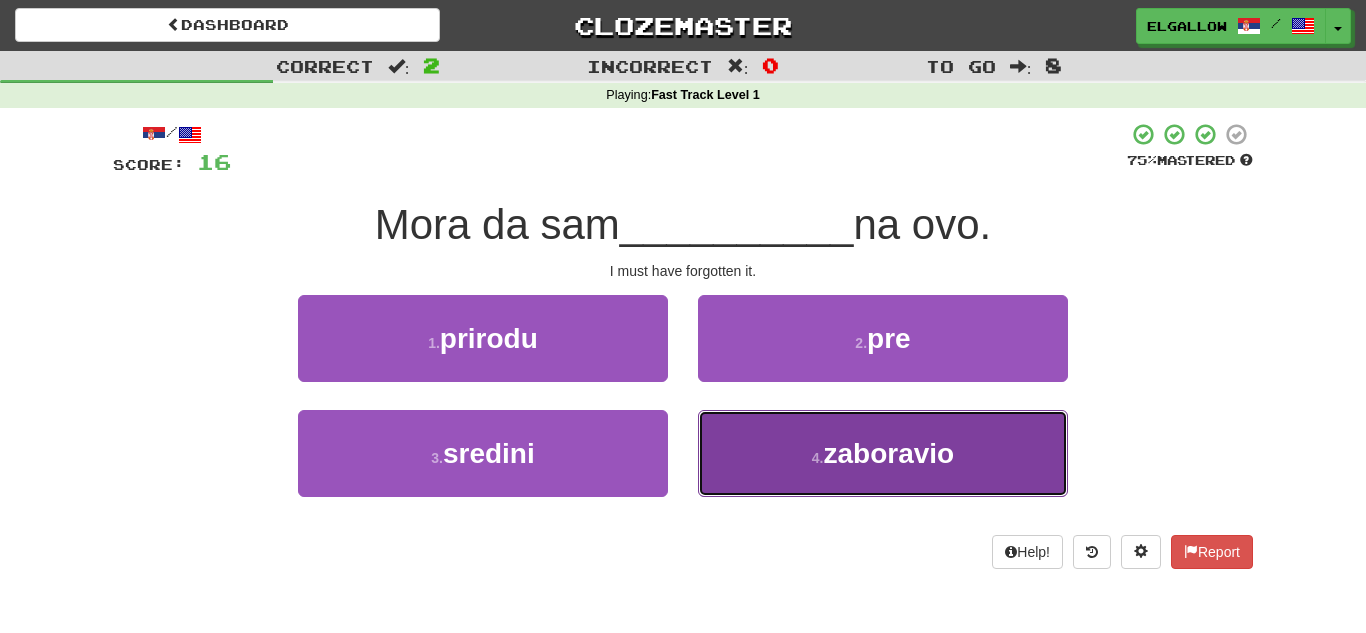 click on "4 .  zaboravio" at bounding box center [883, 453] 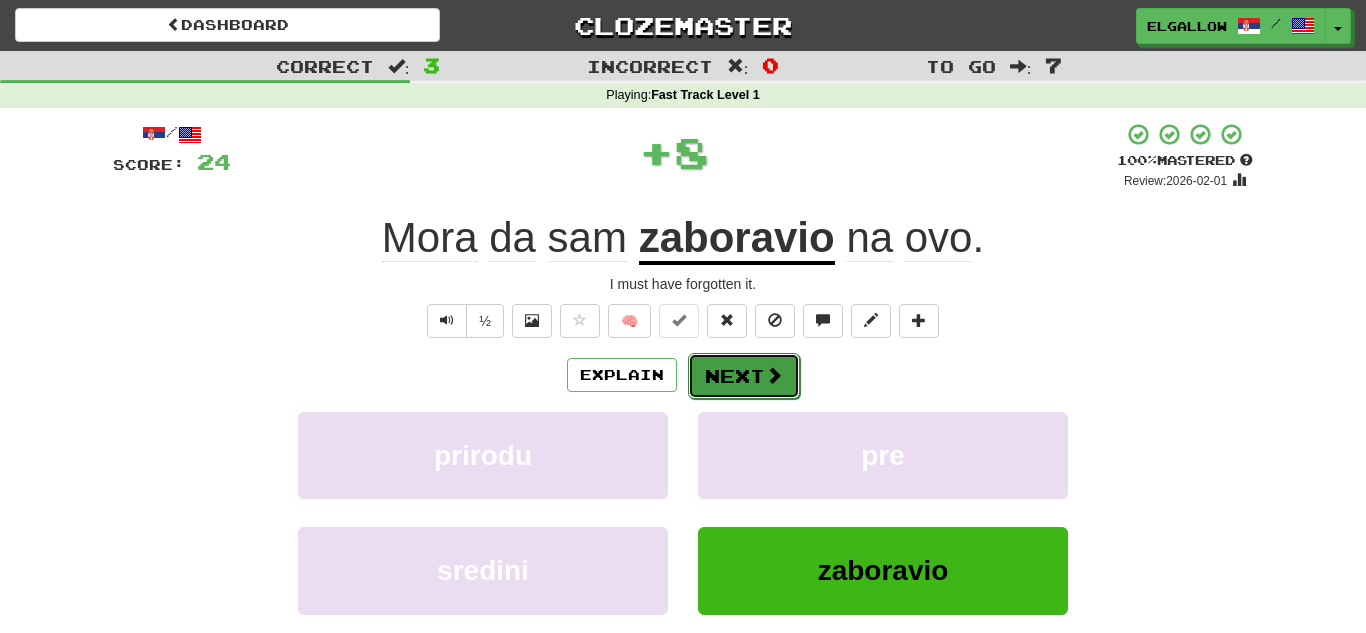 click on "Next" at bounding box center [744, 376] 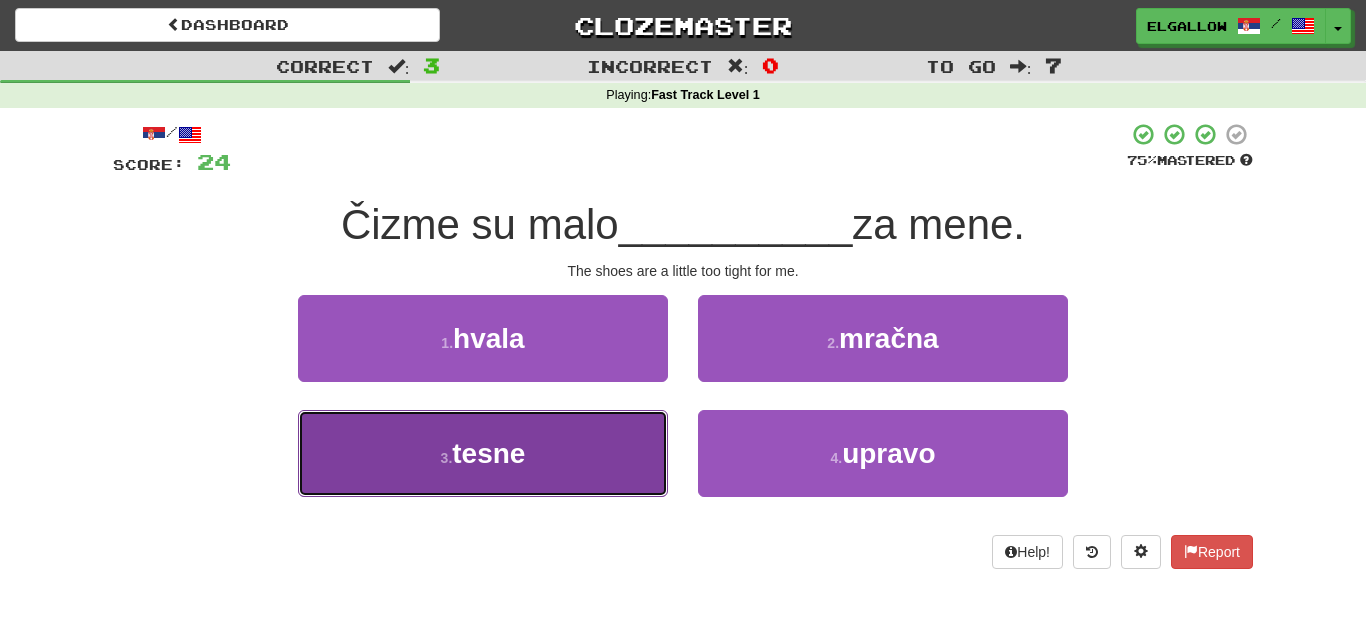 click on "3 .  tesne" at bounding box center (483, 453) 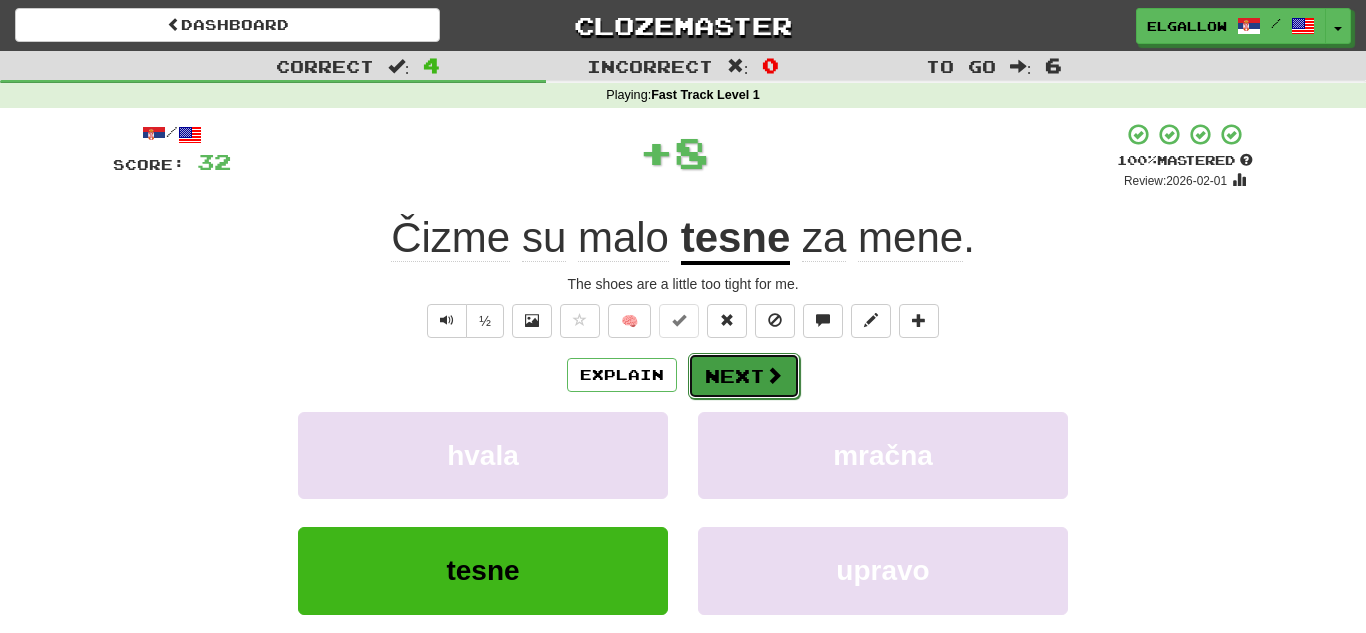 click on "Next" at bounding box center (744, 376) 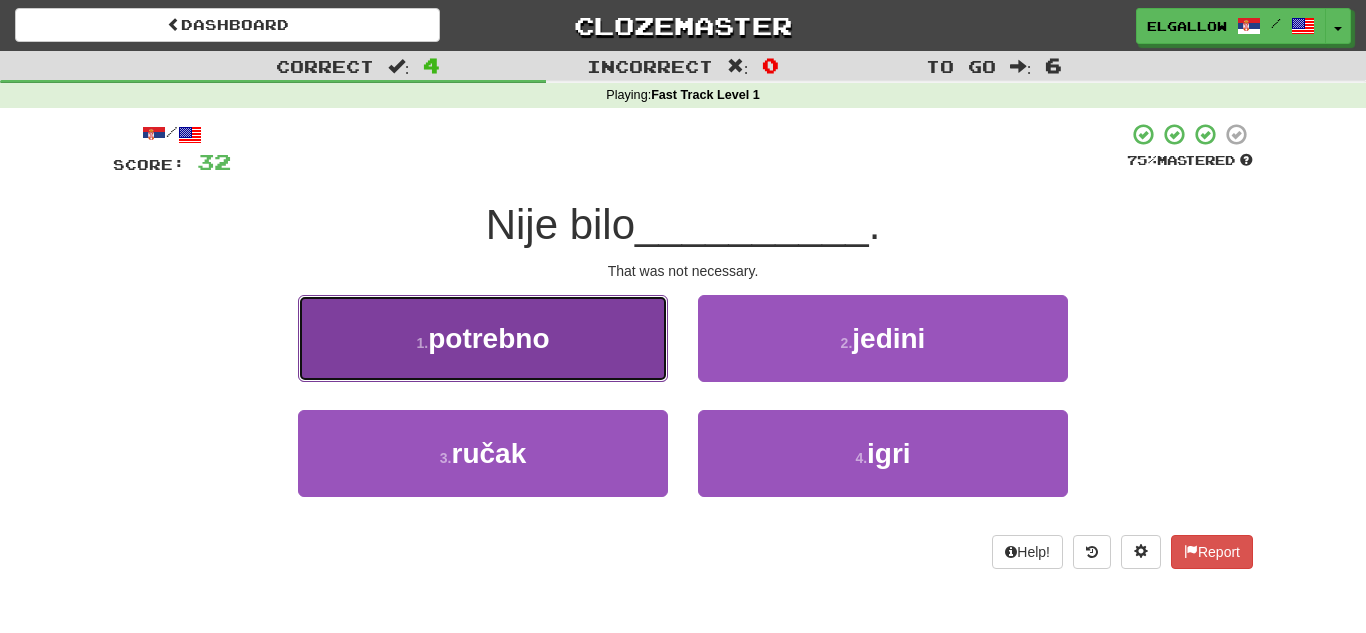 click on "1 .  potrebno" at bounding box center (483, 338) 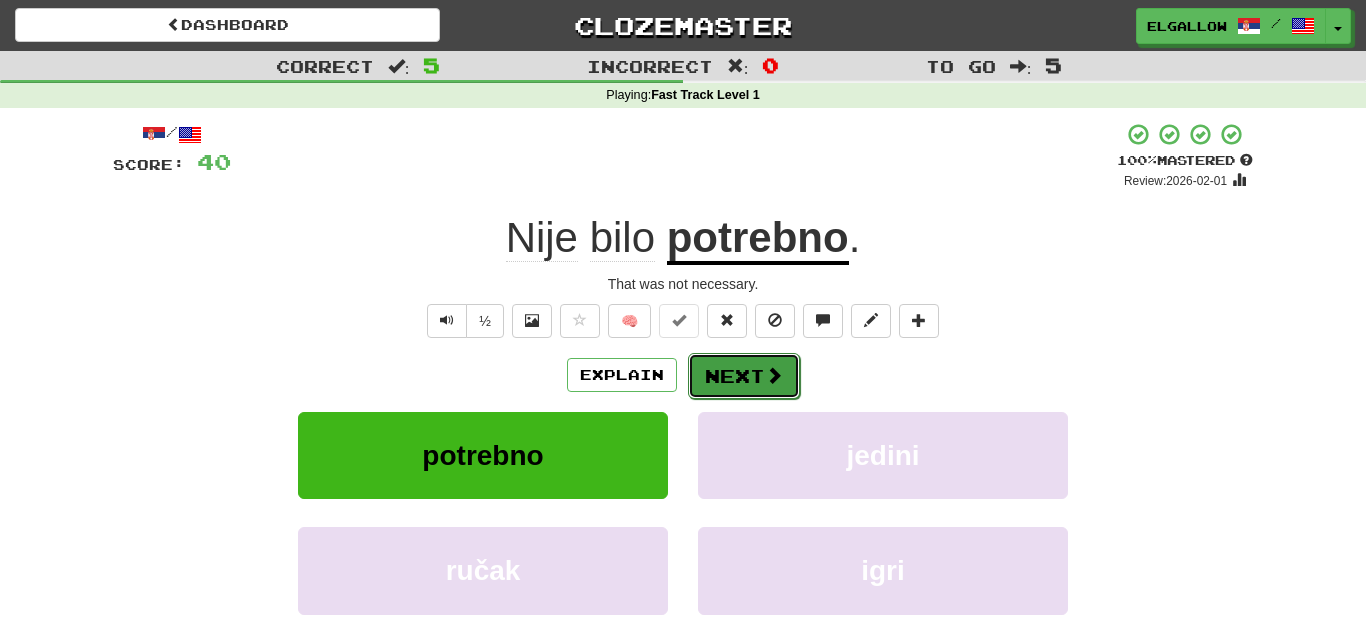 click on "Next" at bounding box center [744, 376] 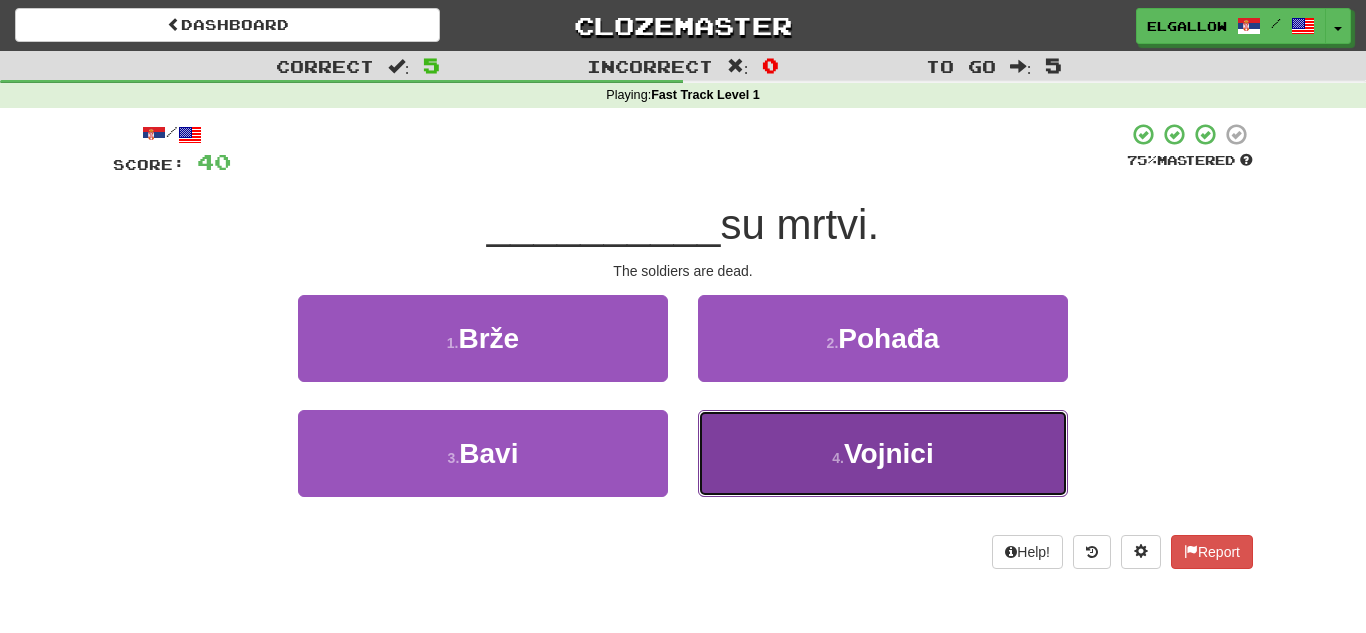 click on "4 .  Vojnici" at bounding box center [883, 453] 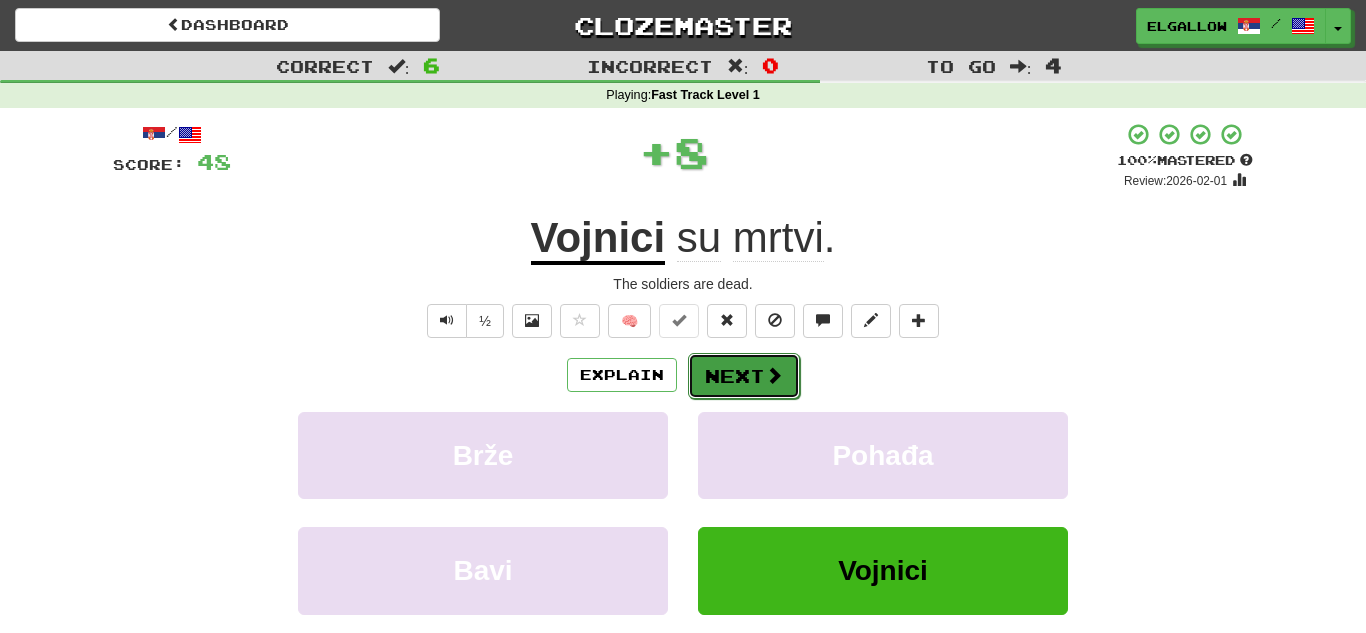 click on "Next" at bounding box center [744, 376] 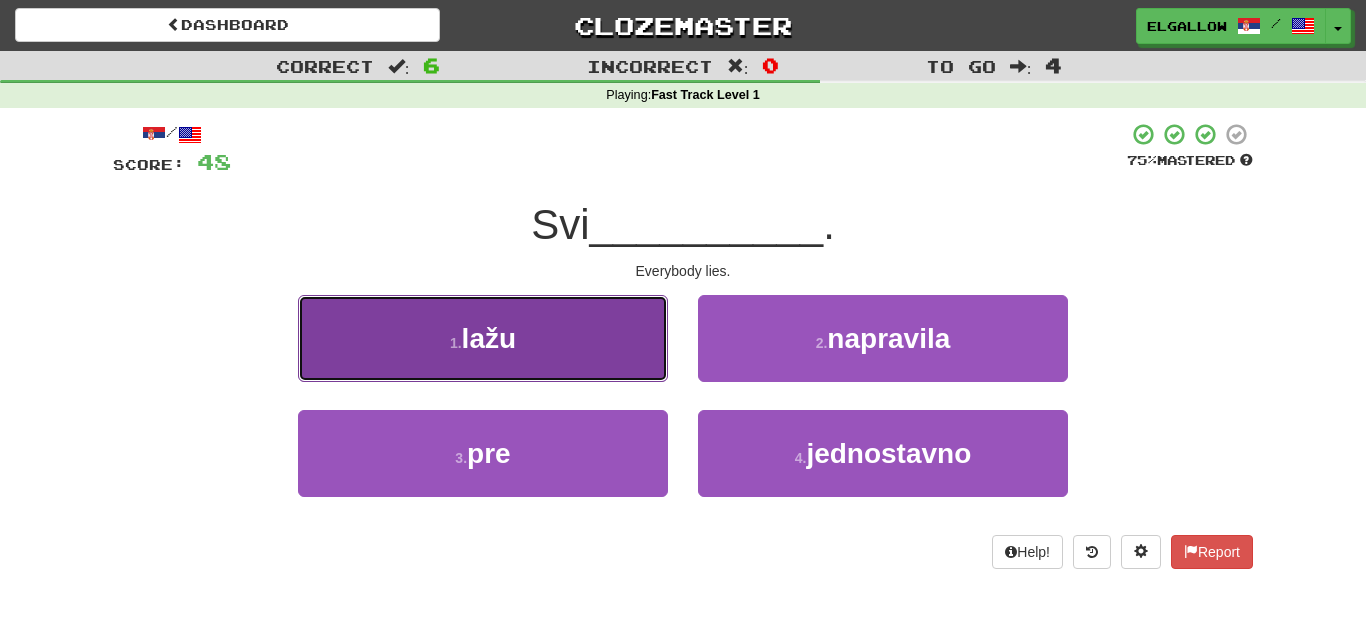 click on "1 .  lažu" at bounding box center [483, 338] 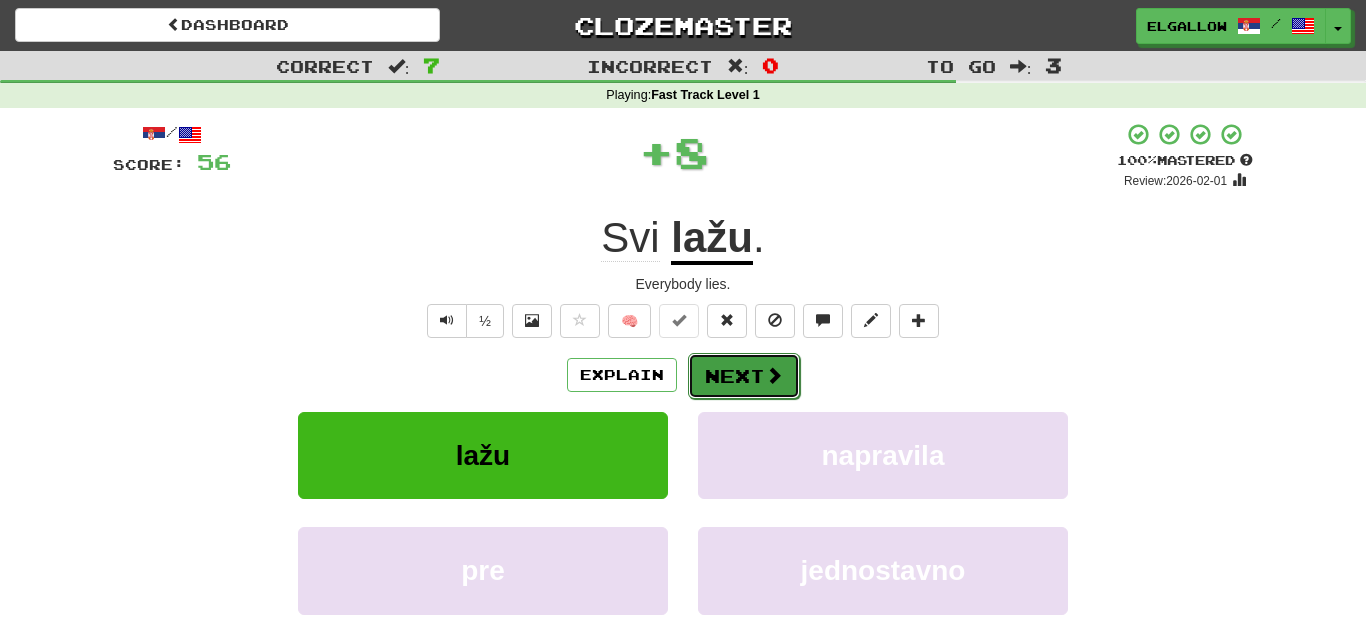 click on "Next" at bounding box center [744, 376] 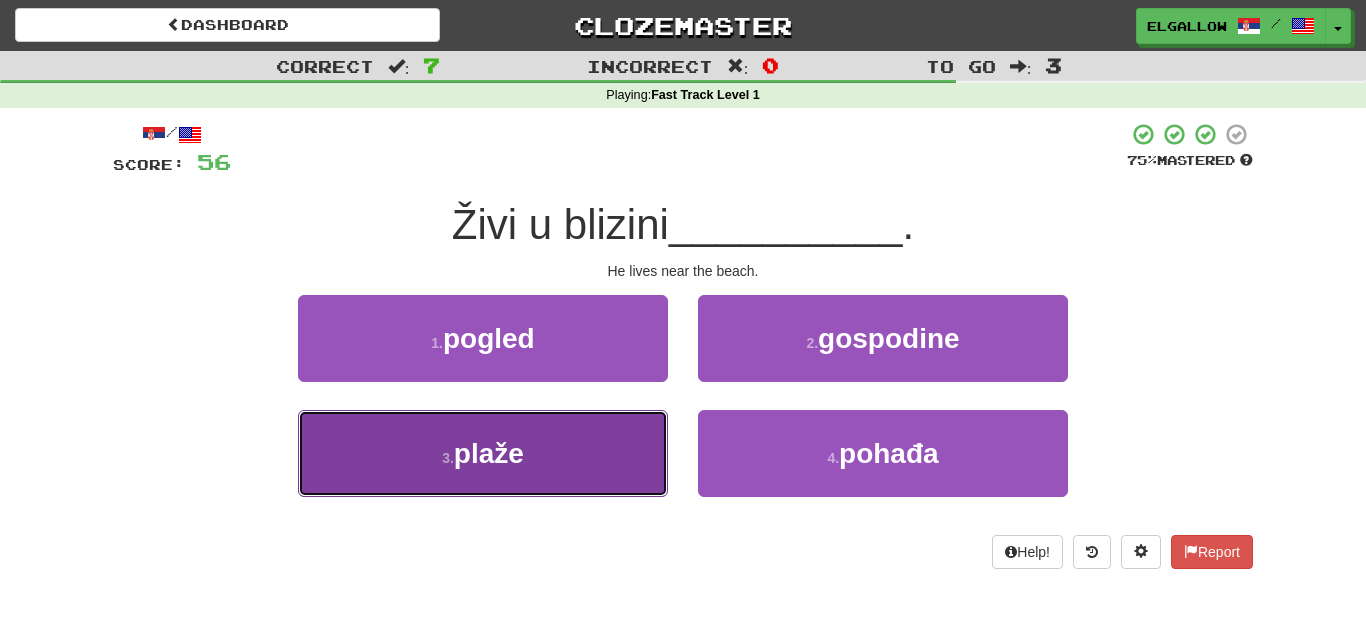 click on "3 .  plaže" at bounding box center [483, 453] 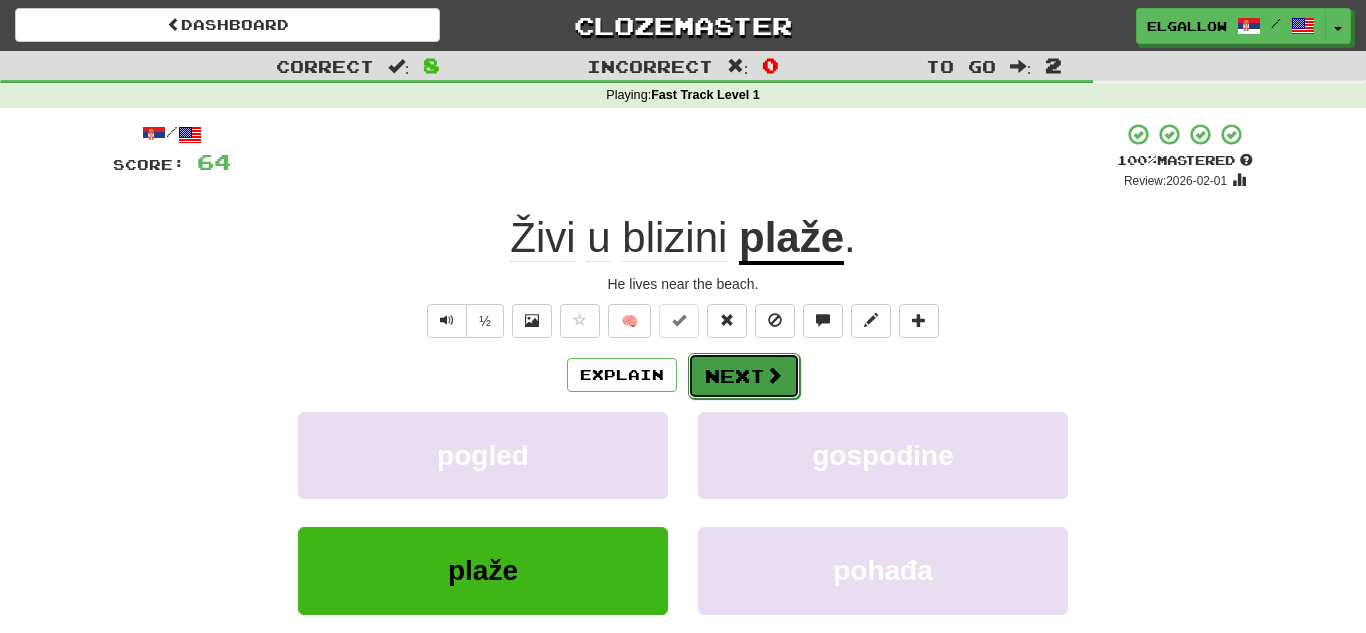 click on "Next" at bounding box center [744, 376] 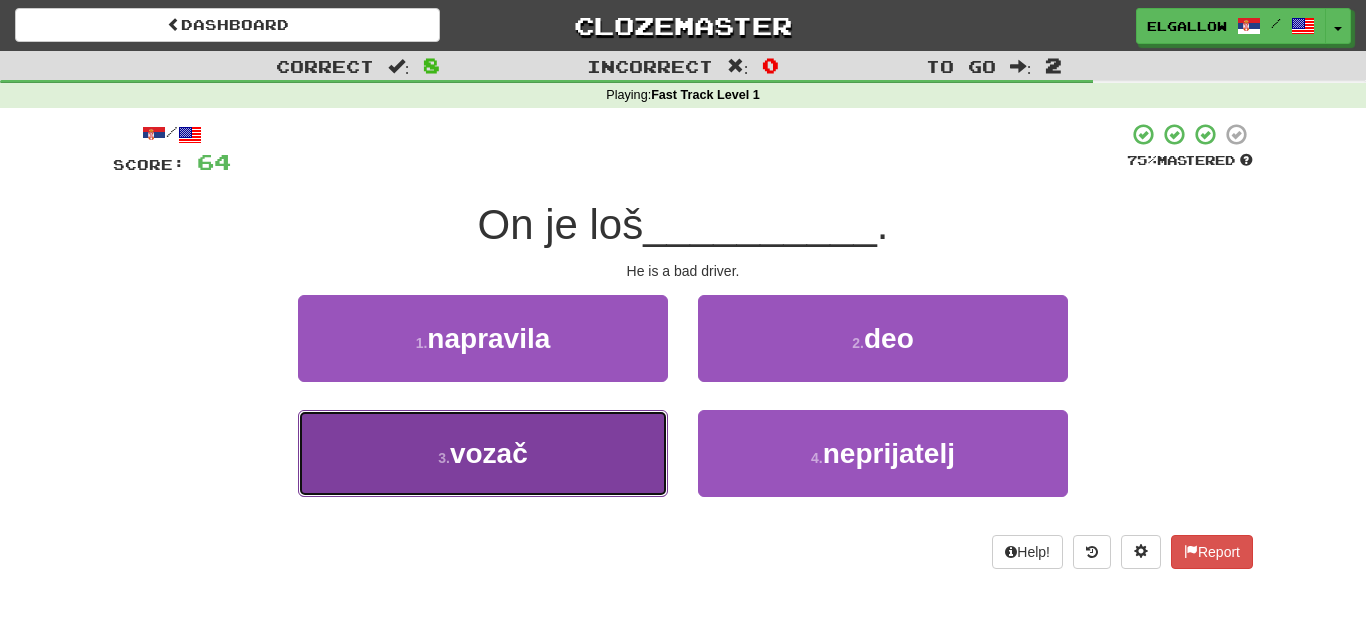 click on "3 .  vozač" at bounding box center (483, 453) 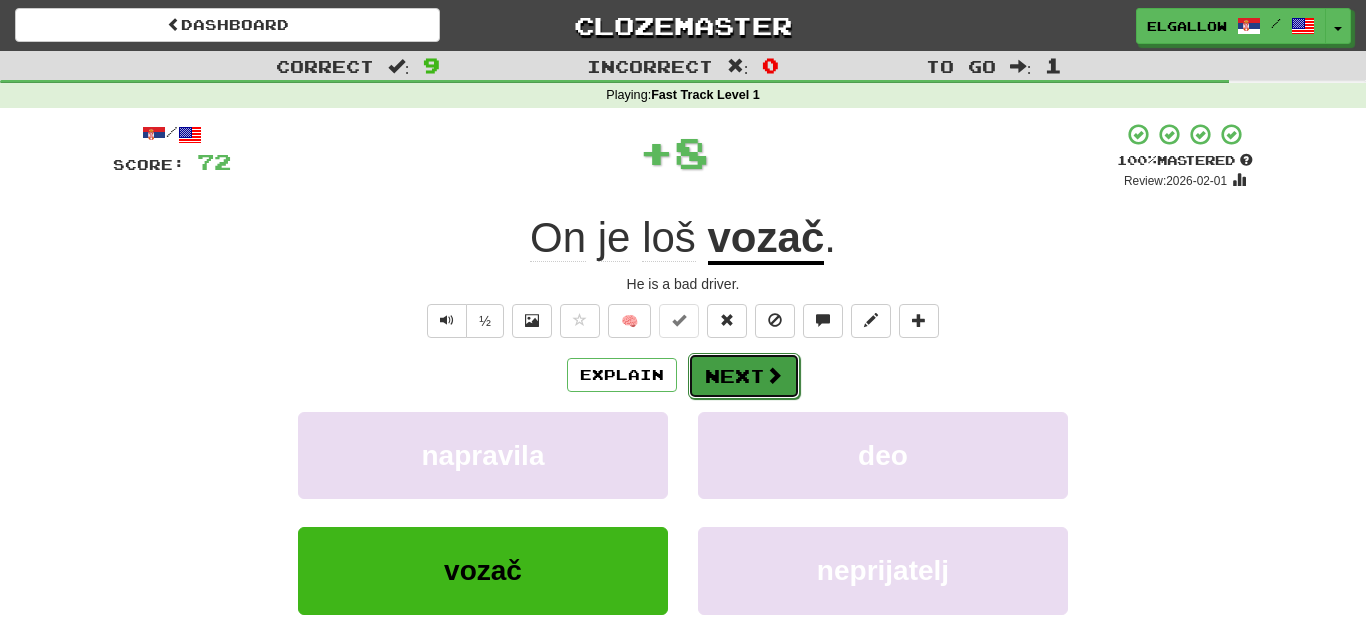 click on "Next" at bounding box center [744, 376] 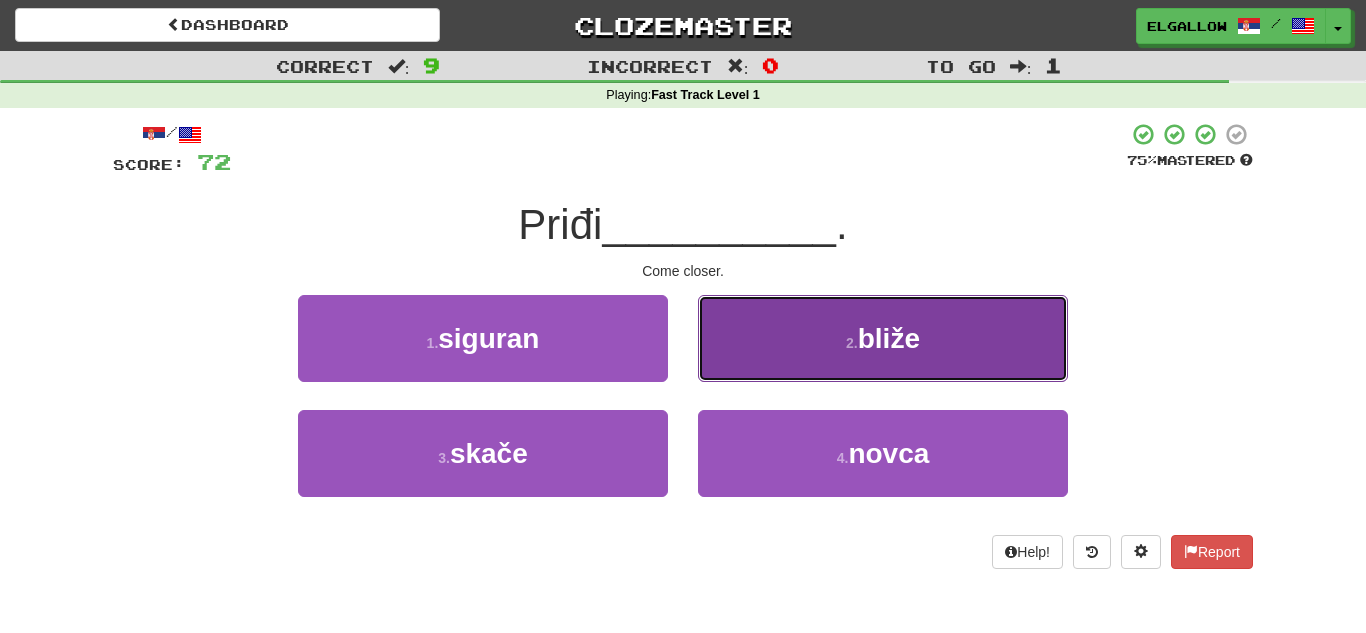 click on "2 .  bliže" at bounding box center [883, 338] 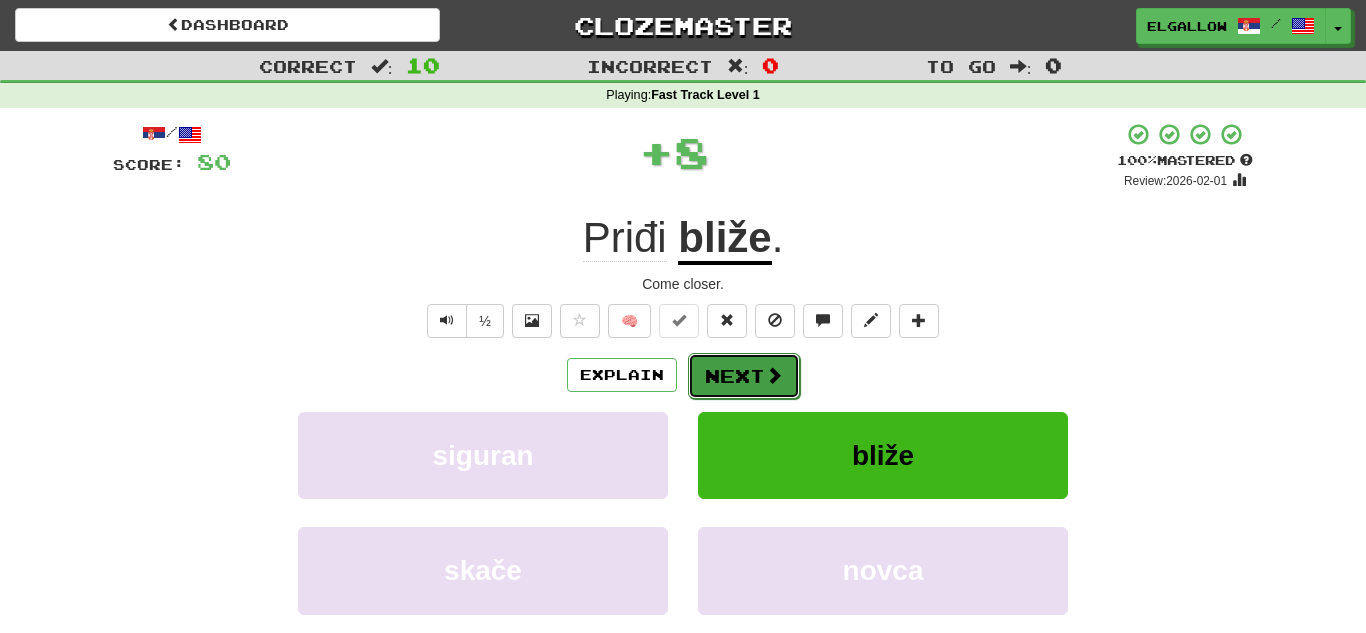 click on "Next" at bounding box center [744, 376] 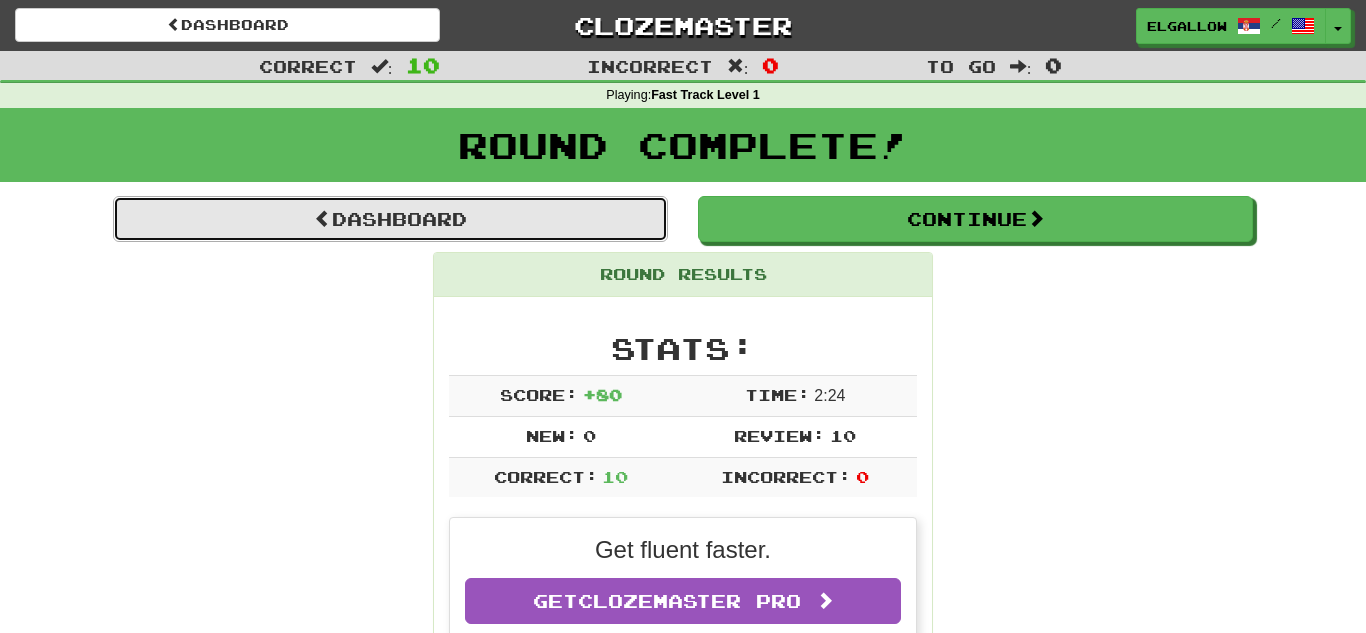 click on "Dashboard" at bounding box center [390, 219] 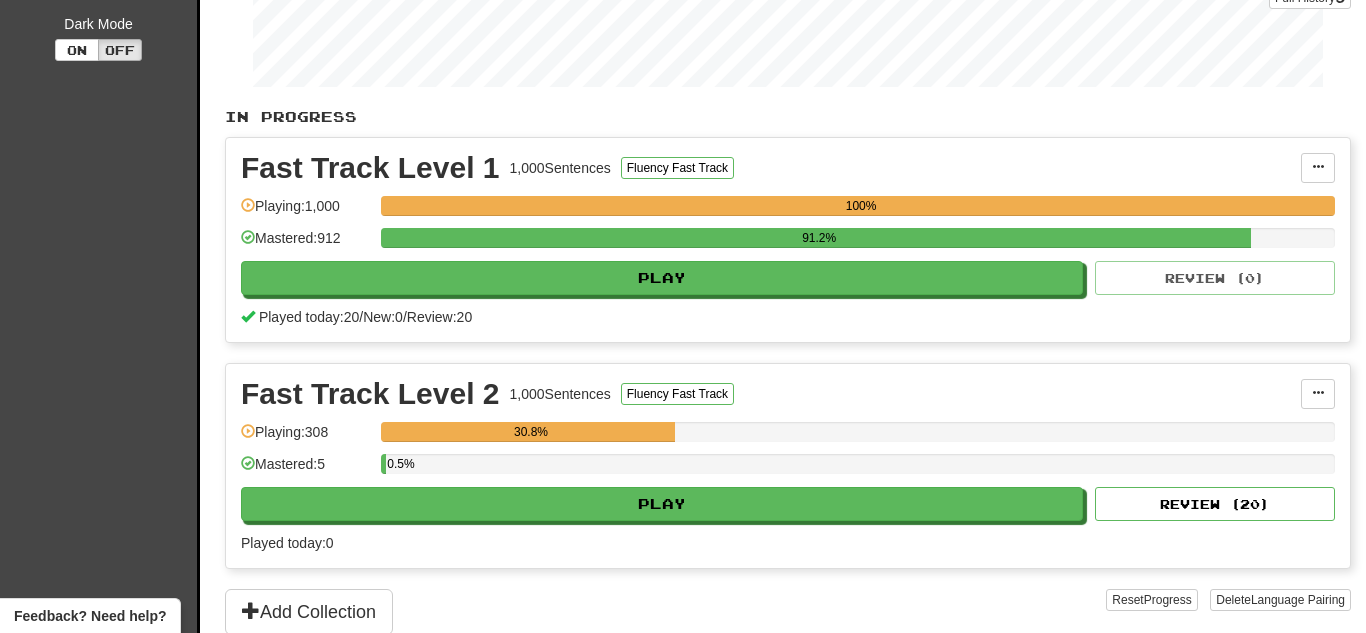scroll, scrollTop: 327, scrollLeft: 0, axis: vertical 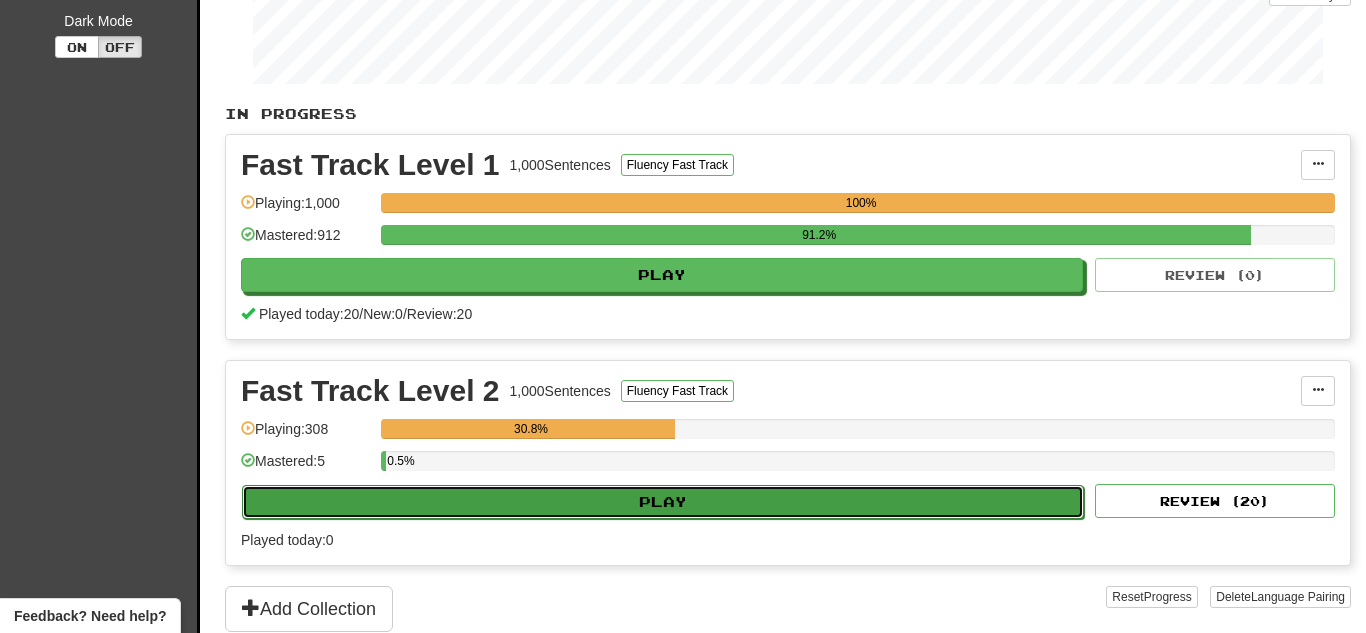 click on "Play" at bounding box center [663, 502] 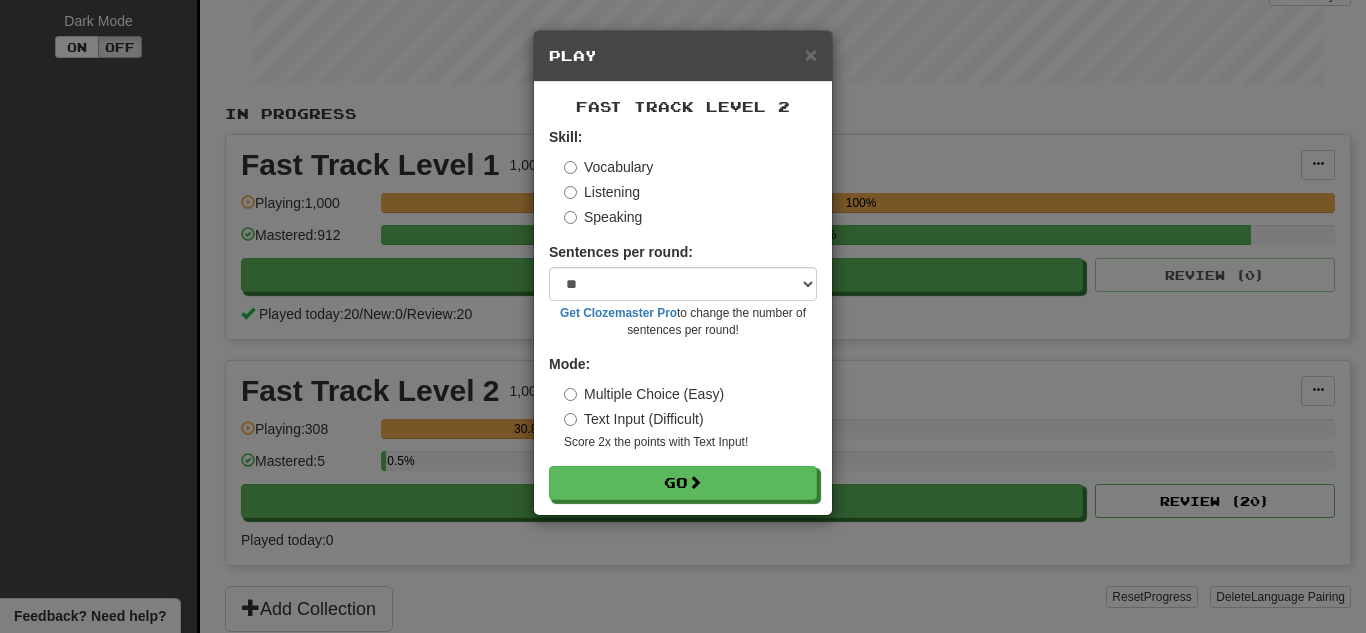 click on "Speaking" at bounding box center (603, 217) 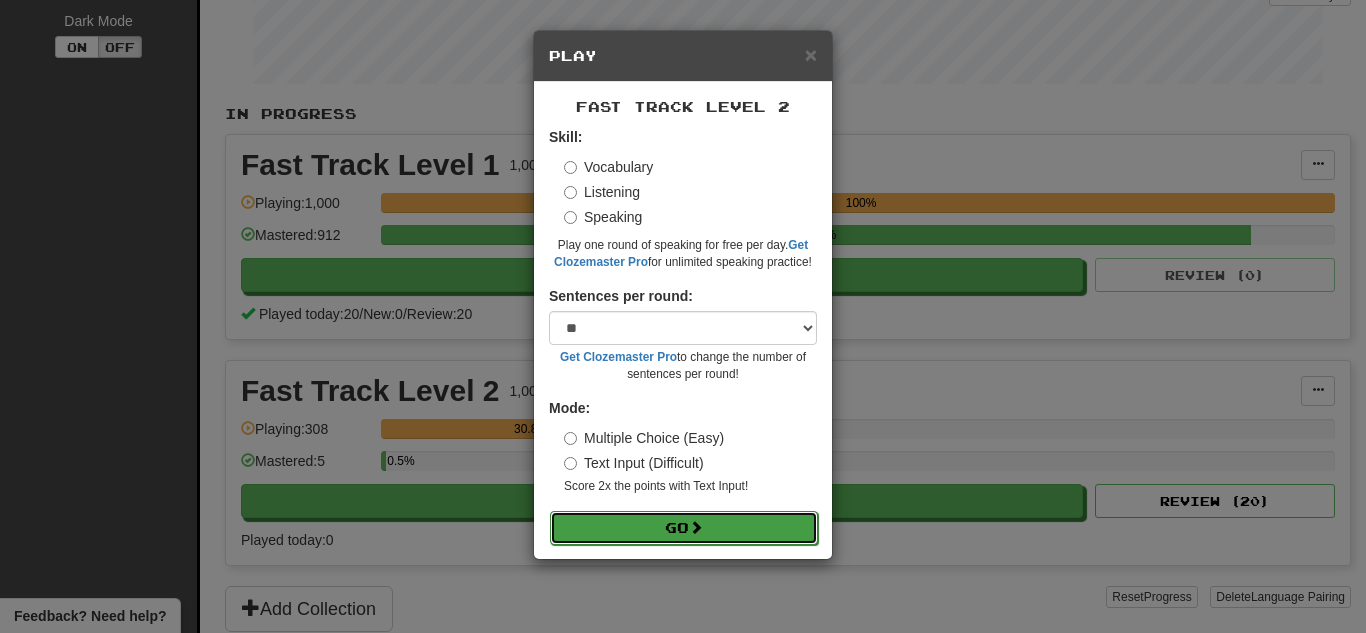 click on "Go" at bounding box center (684, 528) 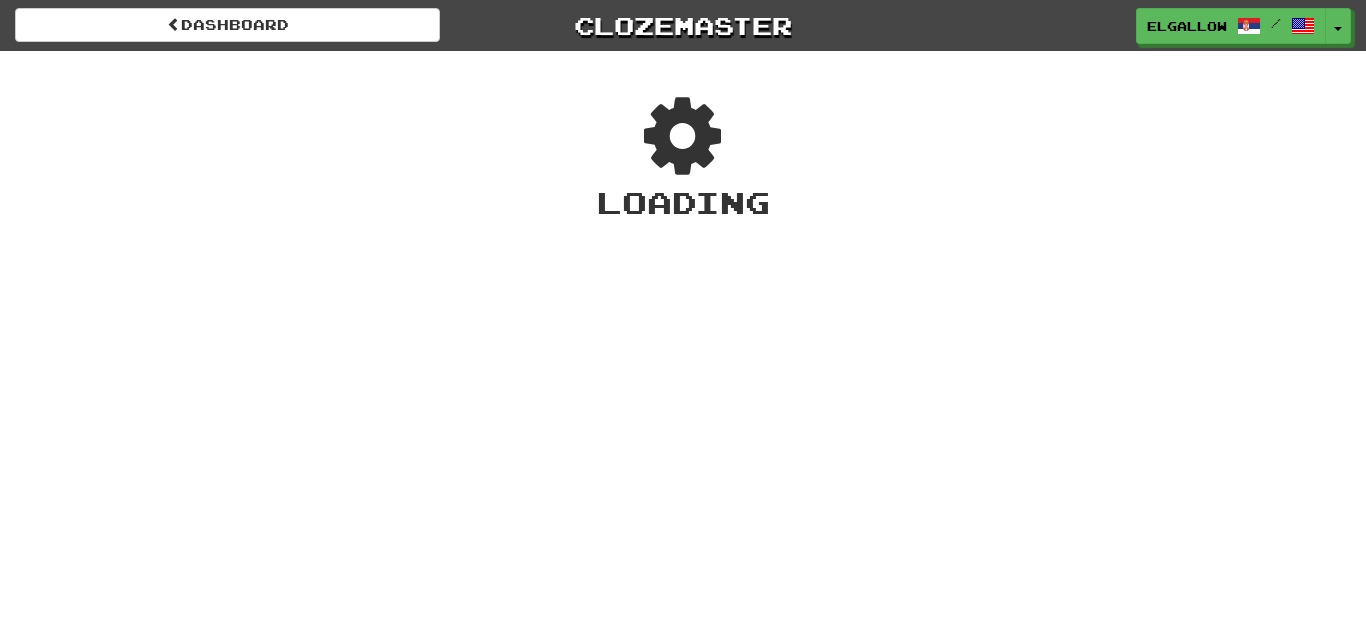 scroll, scrollTop: 0, scrollLeft: 0, axis: both 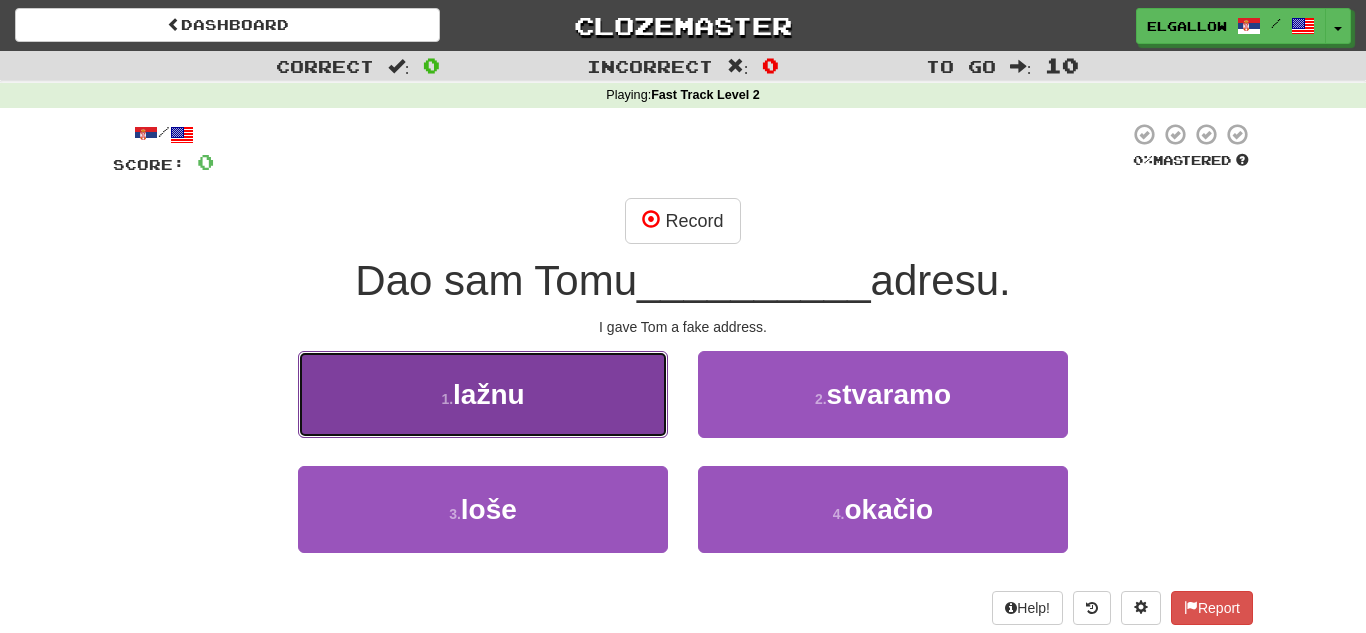 click on "1 .  lažnu" at bounding box center (483, 394) 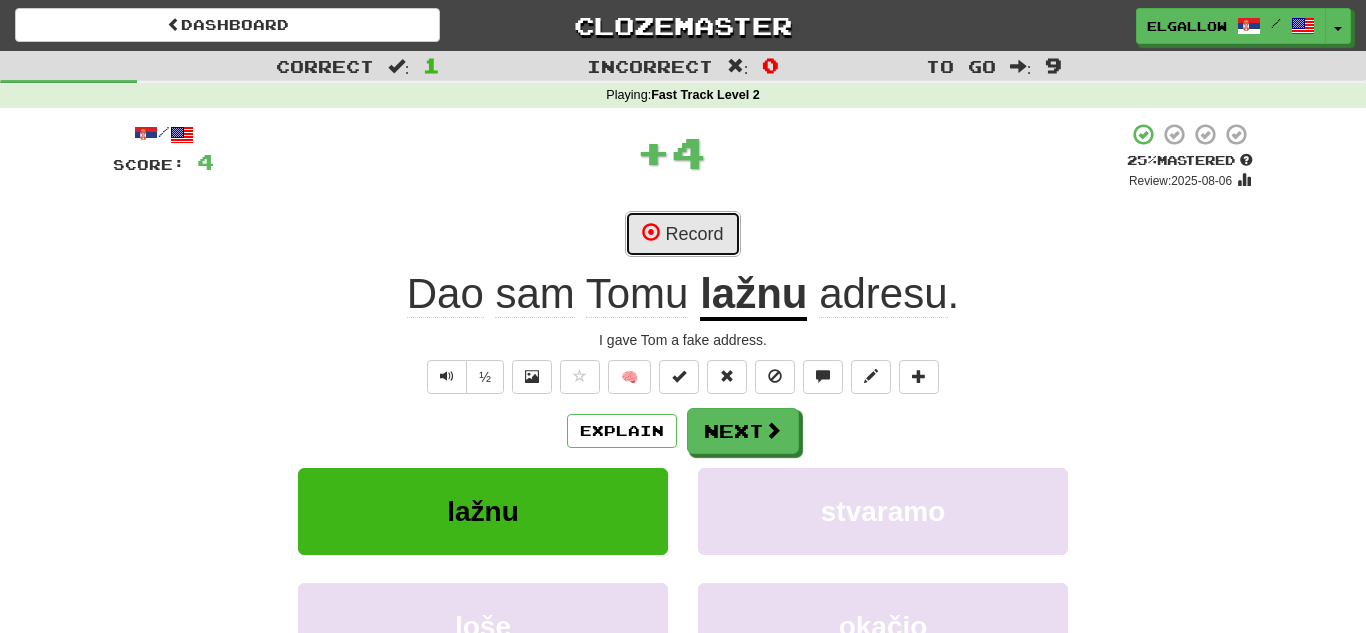 click on "Record" at bounding box center [682, 234] 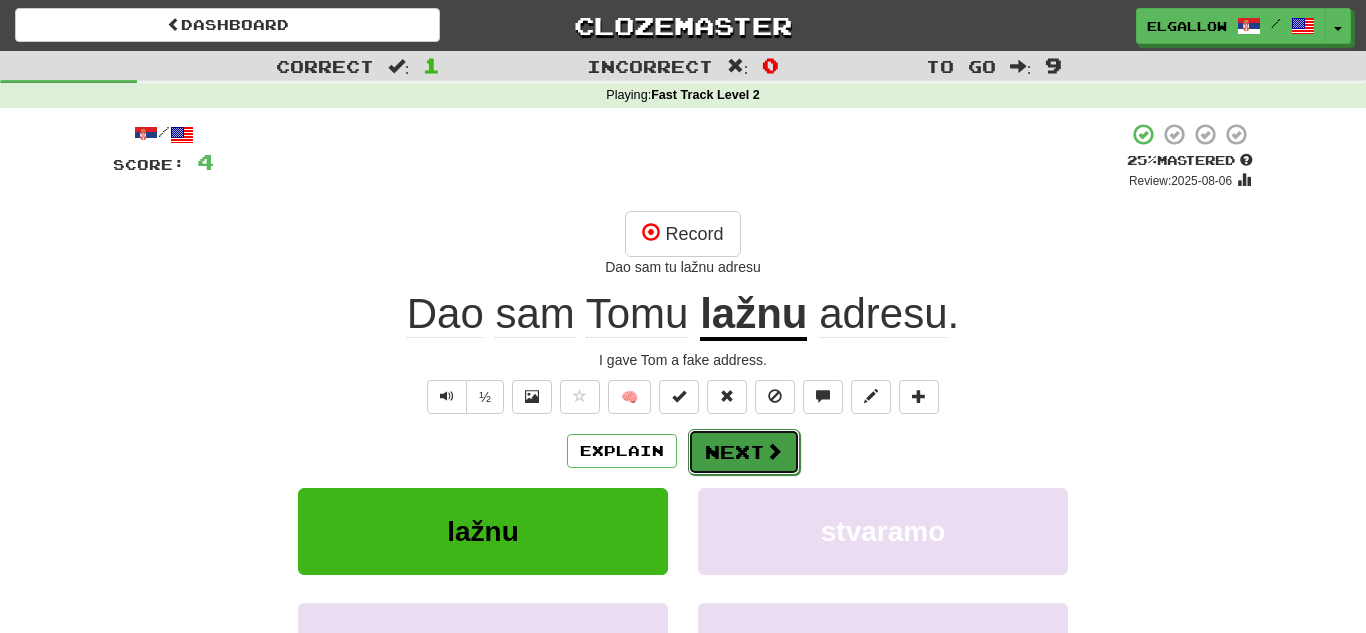 click on "Next" at bounding box center (744, 452) 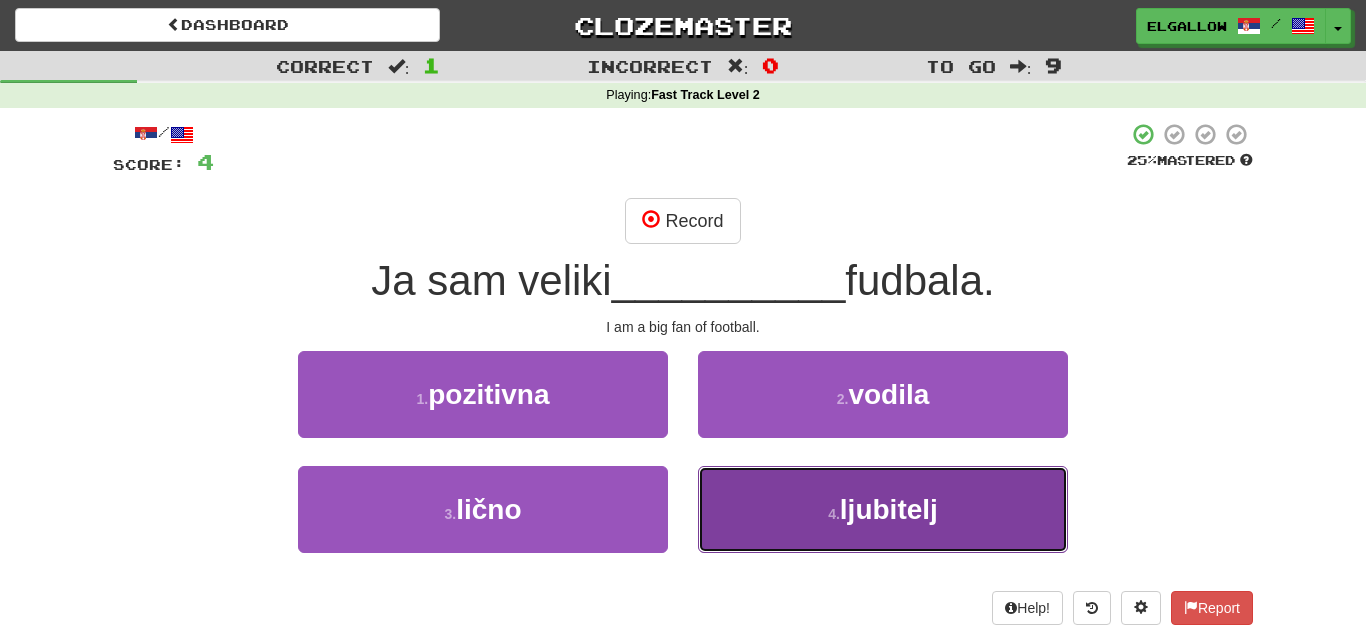 click on "4 .  ljubitelj" at bounding box center (883, 509) 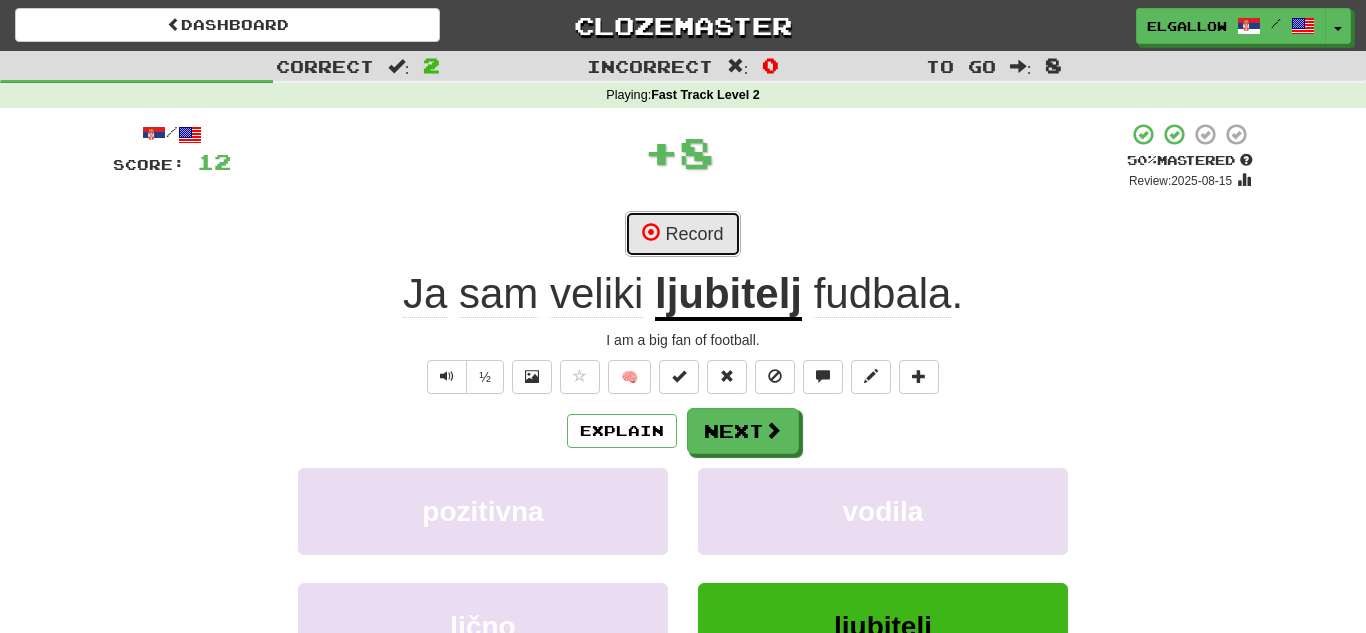 click at bounding box center (651, 232) 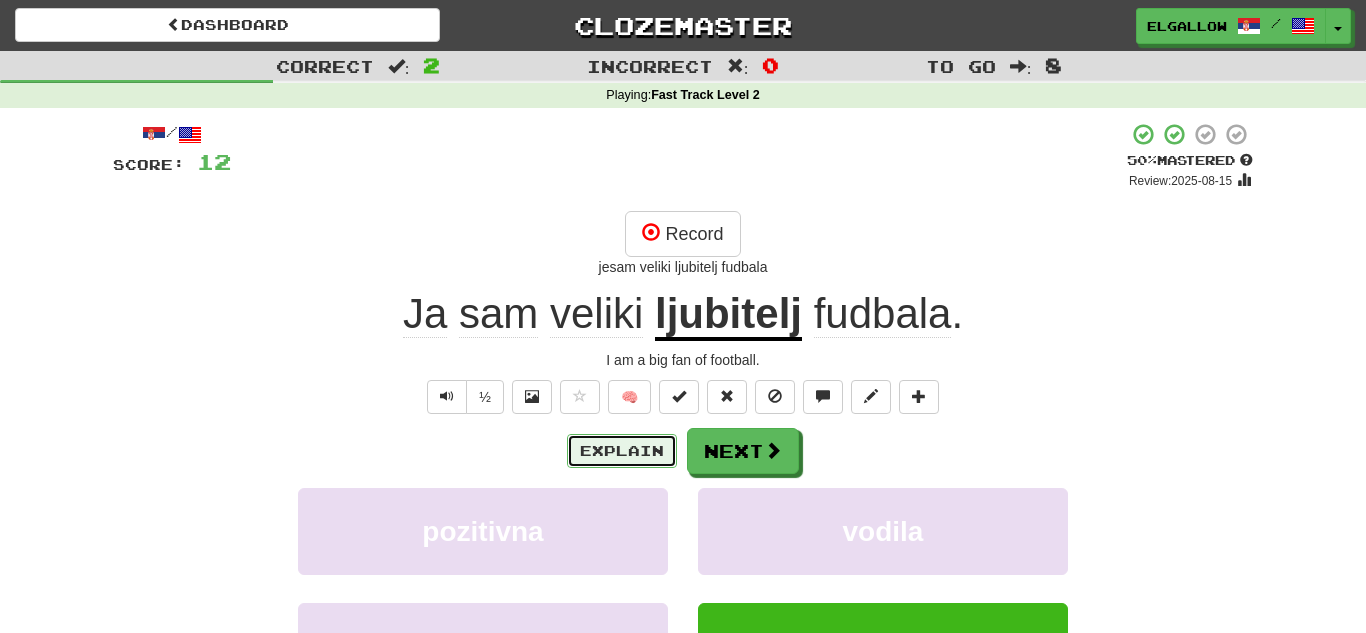 click on "Explain" at bounding box center (622, 451) 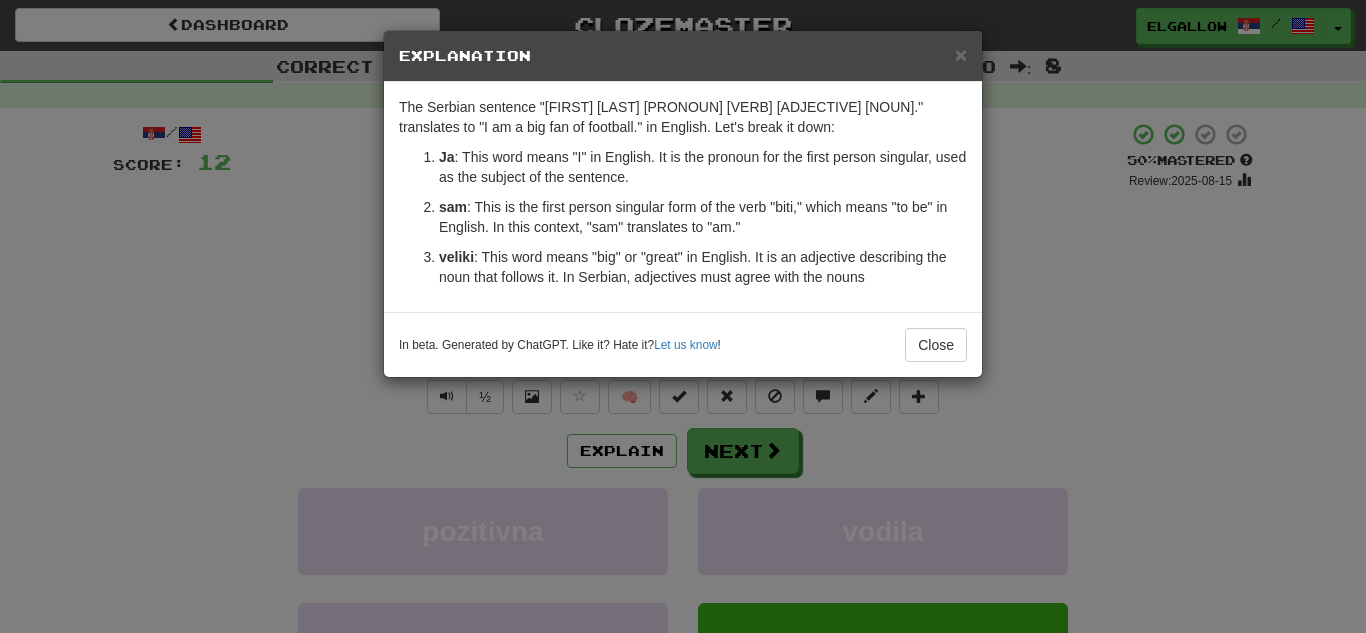 click on "× Explanation The Serbian sentence "Ja sam veliki ljubitelj fudbala." translates to "I am a big fan of football." in English. Let's break it down:
Ja : This word means "I" in English. It is the pronoun for the first person singular, used as the subject of the sentence.
sam : This is the first person singular form of the verb "biti," which means "to be" in English. In this context, "sam" translates to "am."
veliki : This word means "big" or "great" in English. It is an adjective describing the noun that follows it. In Serbian, adjectives must agree with the nouns
In beta. Generated by ChatGPT. Like it? Hate it?  Let us know ! Close" at bounding box center (683, 316) 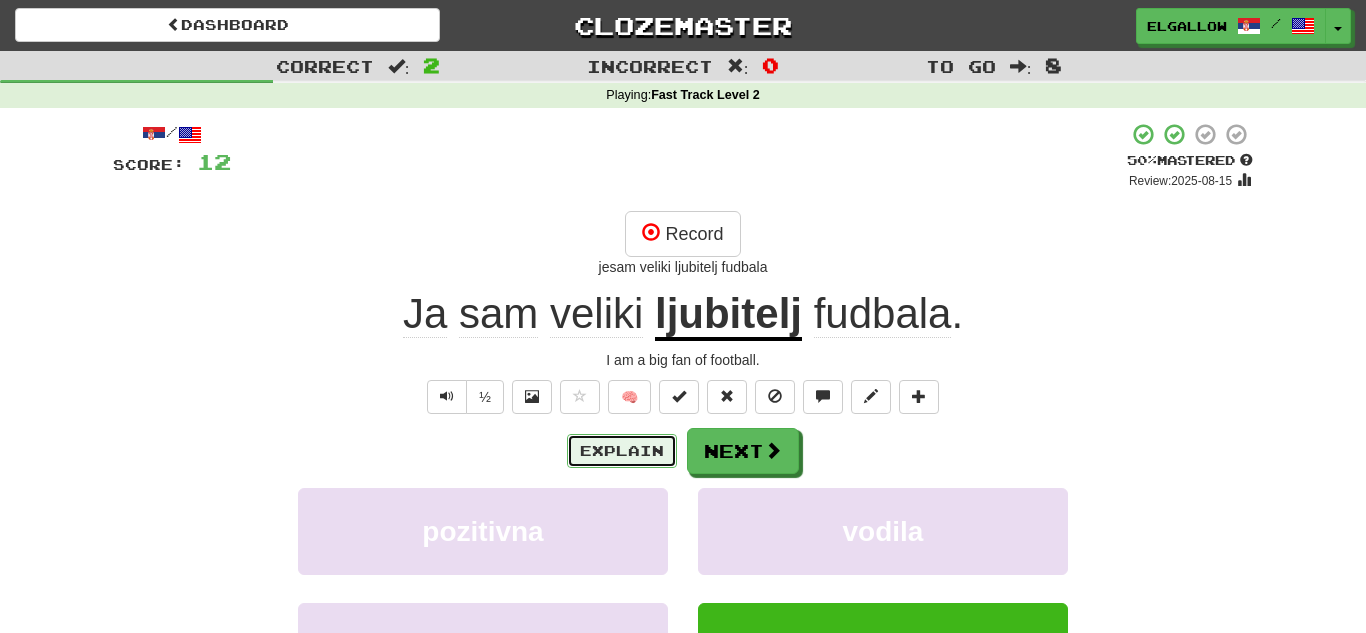 click on "Explain" at bounding box center [622, 451] 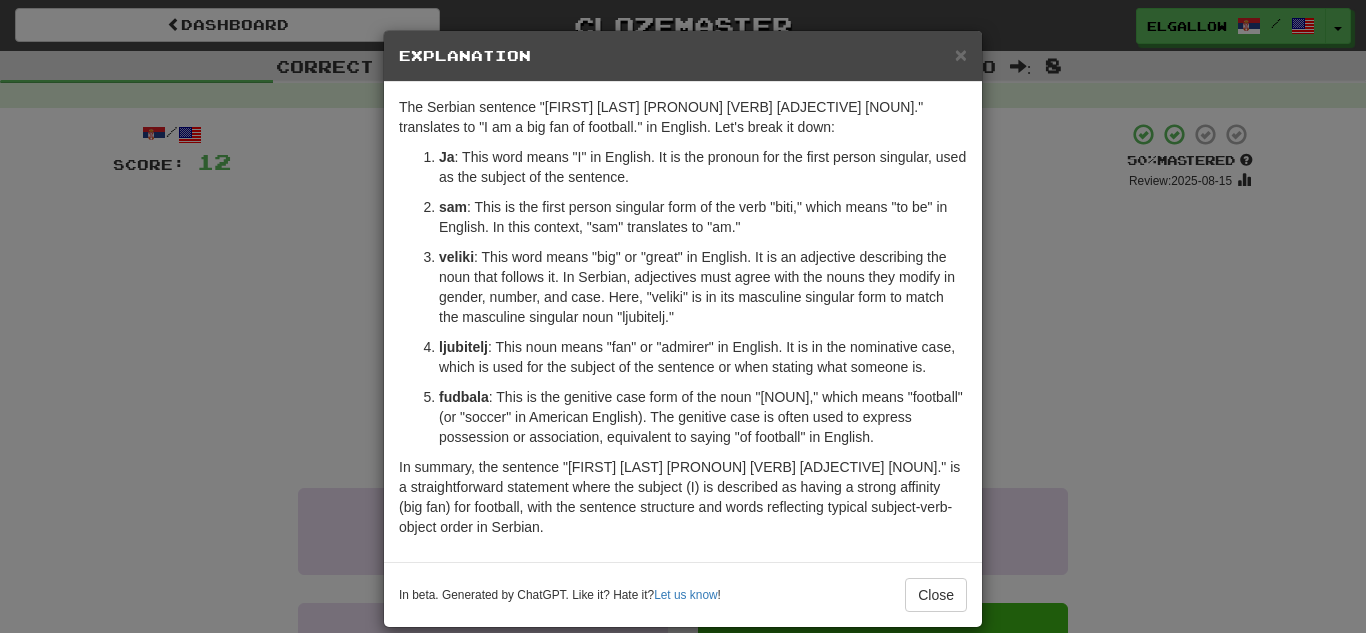 click on "× Explanation The Serbian sentence "Ja sam veliki ljubitelj fudbala." translates to "I am a big fan of football." in English. Let's break it down:
Ja : This word means "I" in English. It is the pronoun for the first person singular, used as the subject of the sentence.
sam : This is the first person singular form of the verb "biti," which means "to be" in English. In this context, "sam" translates to "am."
veliki : This word means "big" or "great" in English. It is an adjective describing the noun that follows it. In Serbian, adjectives must agree with the nouns they modify in gender, number, and case. Here, "veliki" is in its masculine singular form to match the masculine singular noun "ljubitelj."
ljubitelj : This noun means "fan" or "admirer" in English. It is in the nominative case, which is used for the subject of the sentence or when stating what someone is.
fudbala
In beta. Generated by ChatGPT. Like it? Hate it?  Let us know ! Close" at bounding box center [683, 316] 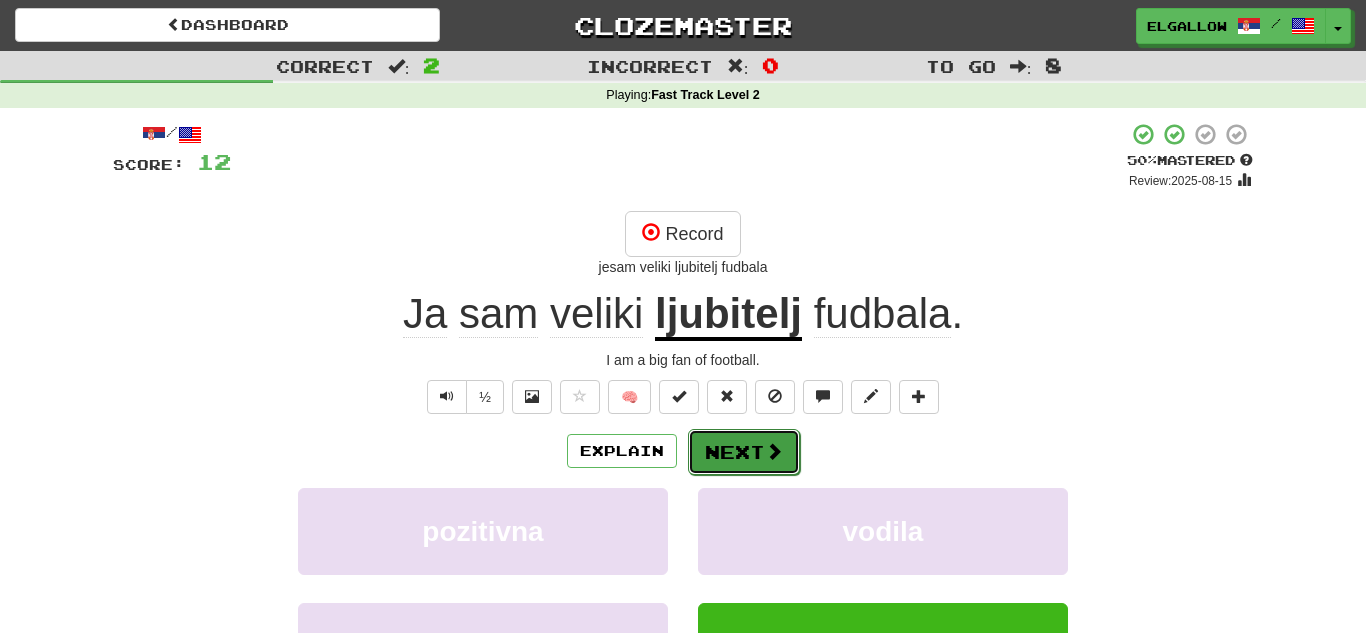 click on "Next" at bounding box center [744, 452] 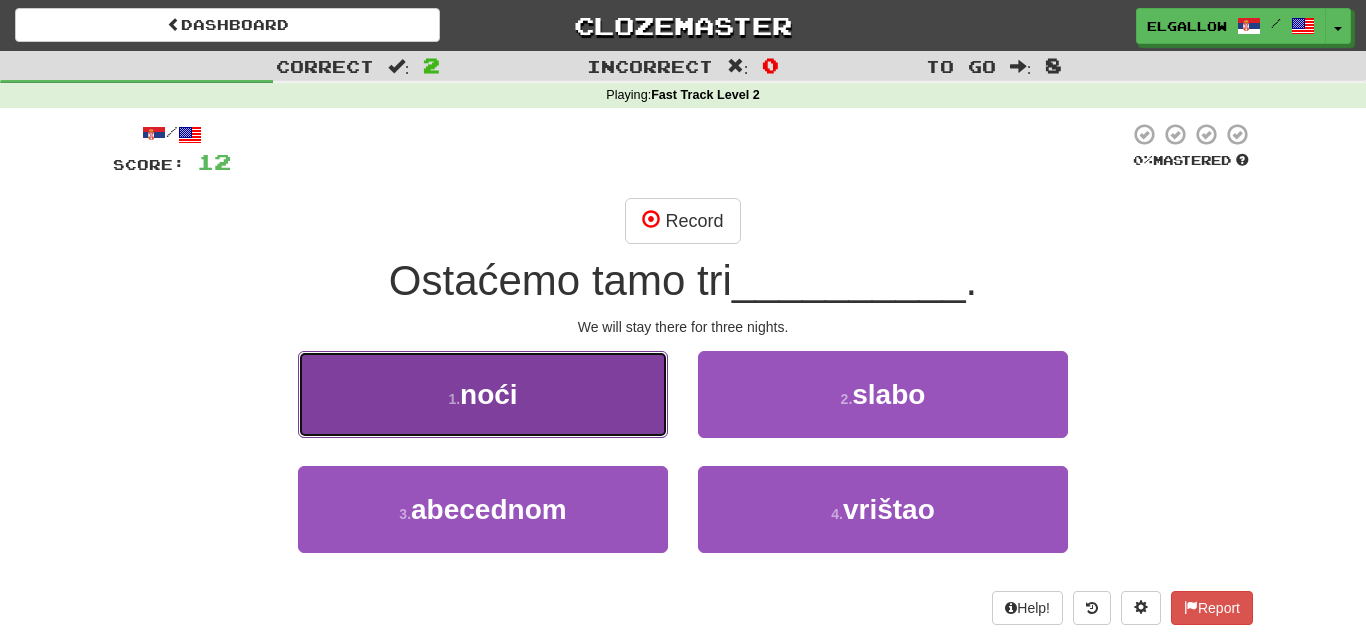 click on "1 .  noći" at bounding box center (483, 394) 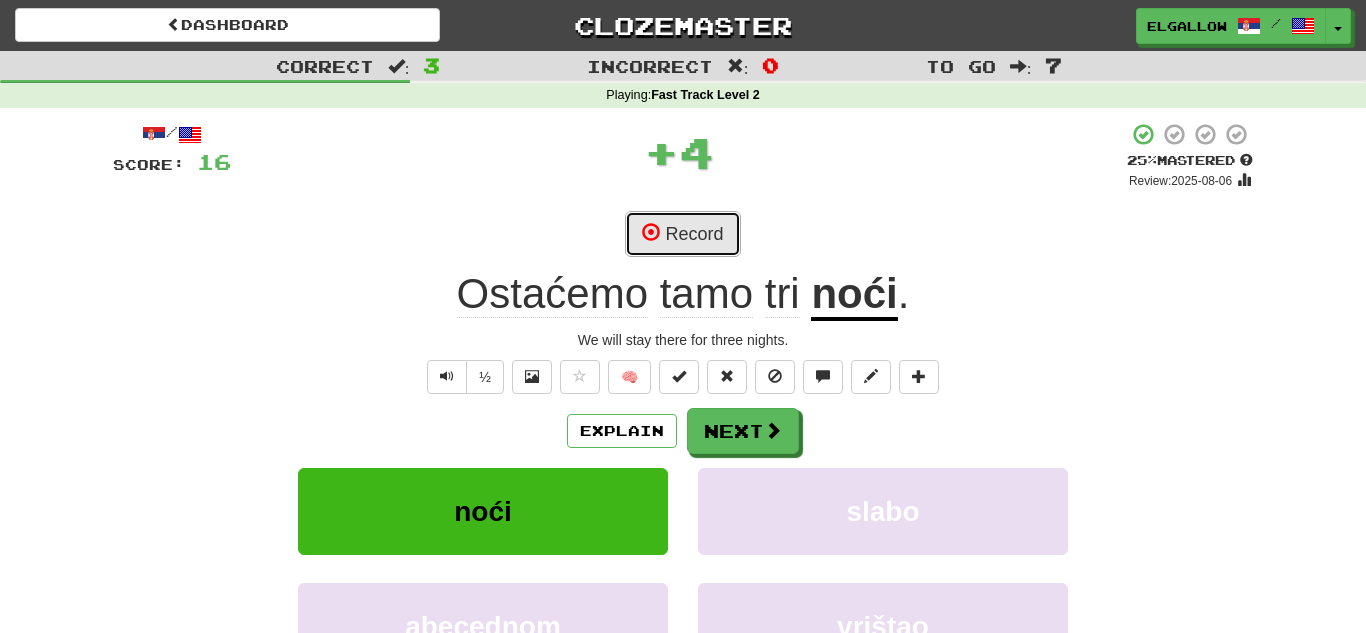 click on "Record" at bounding box center [682, 234] 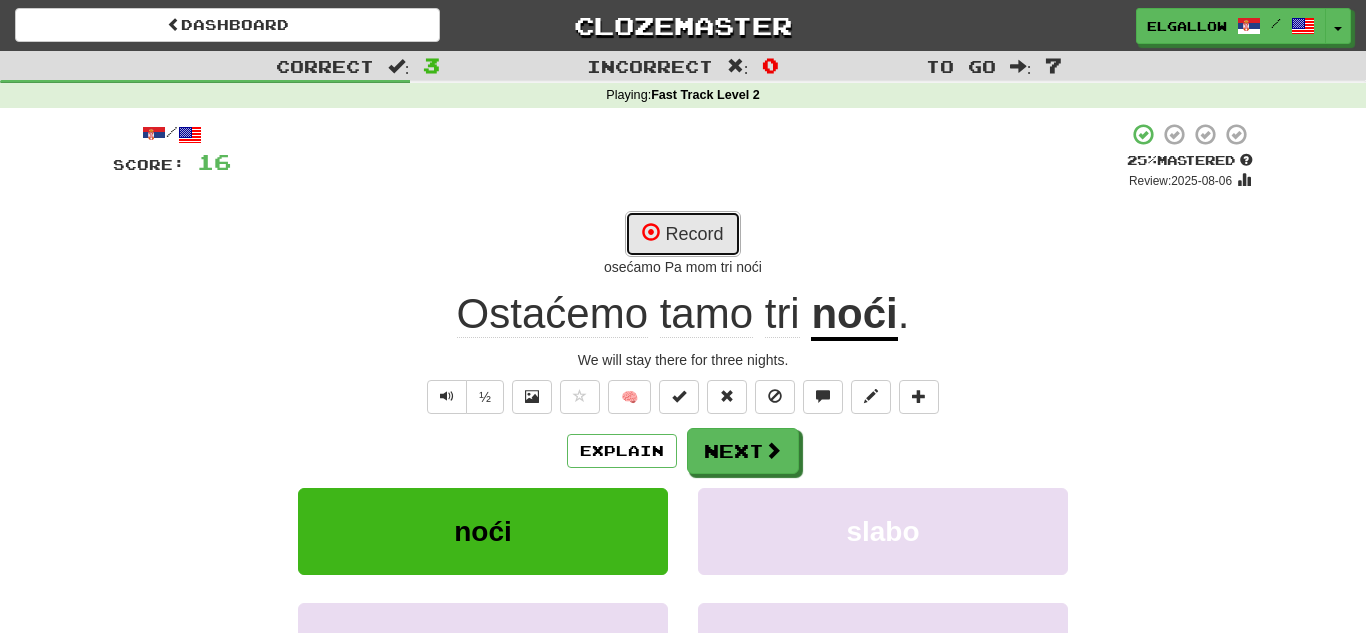 click on "Record" at bounding box center [682, 234] 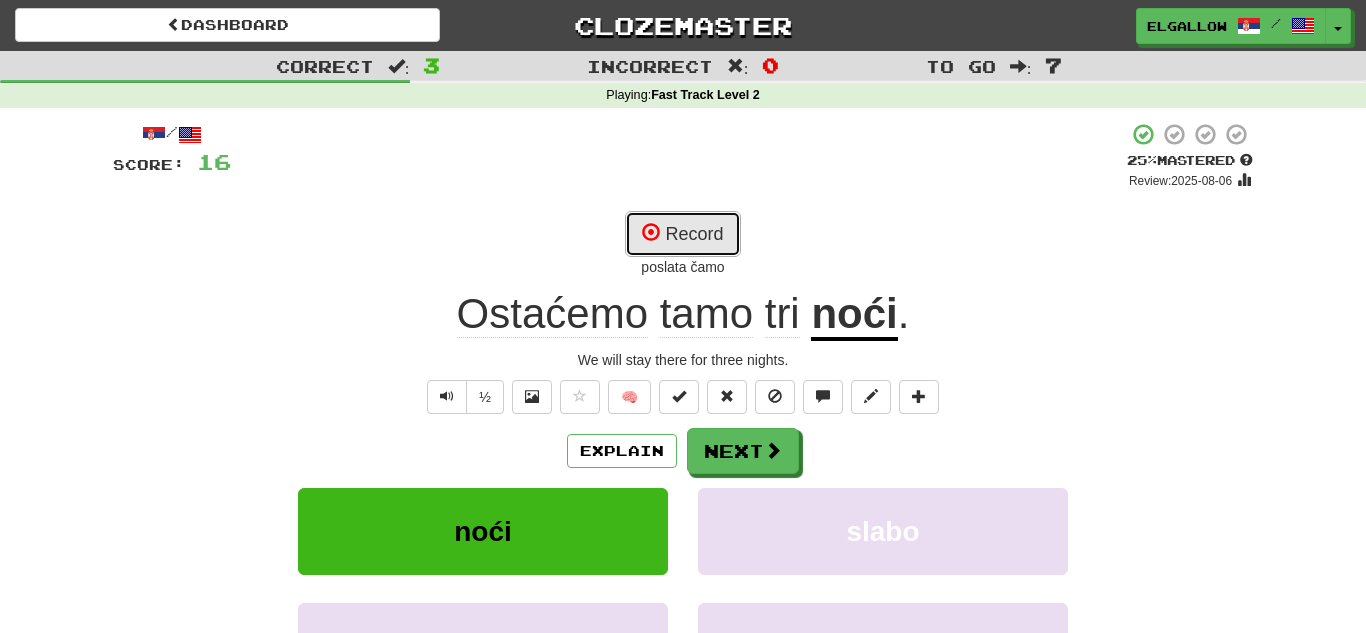 click on "Record" at bounding box center (682, 234) 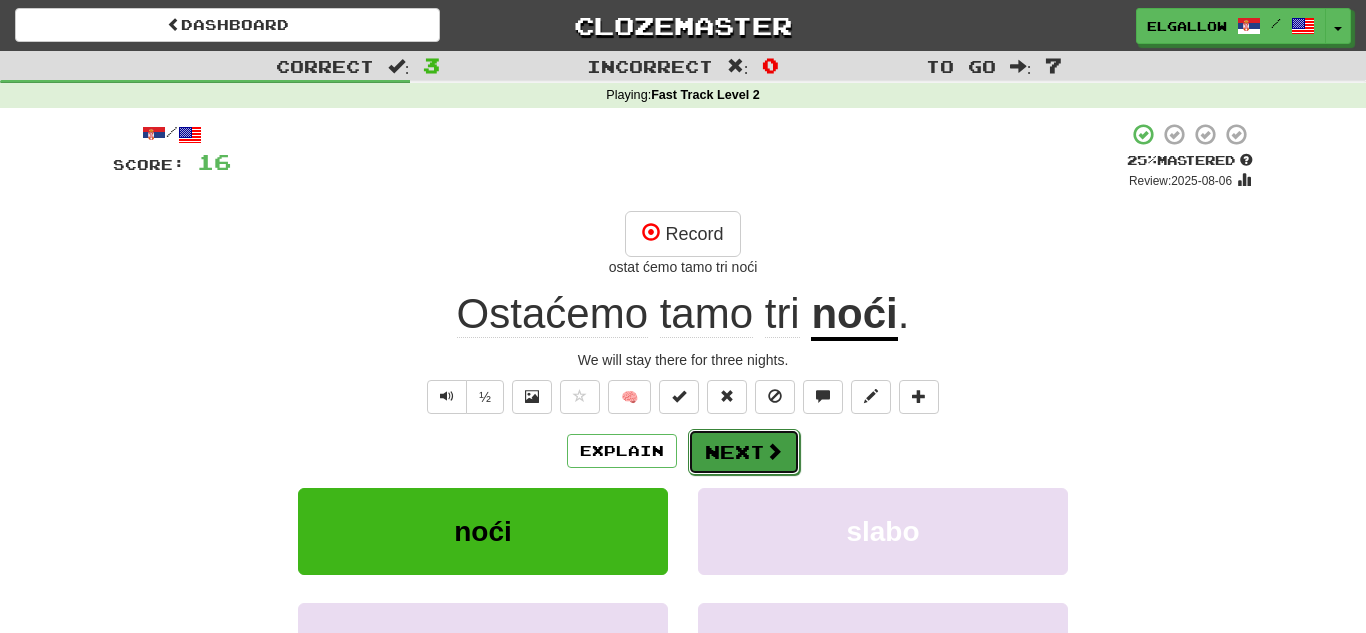click on "Next" at bounding box center (744, 452) 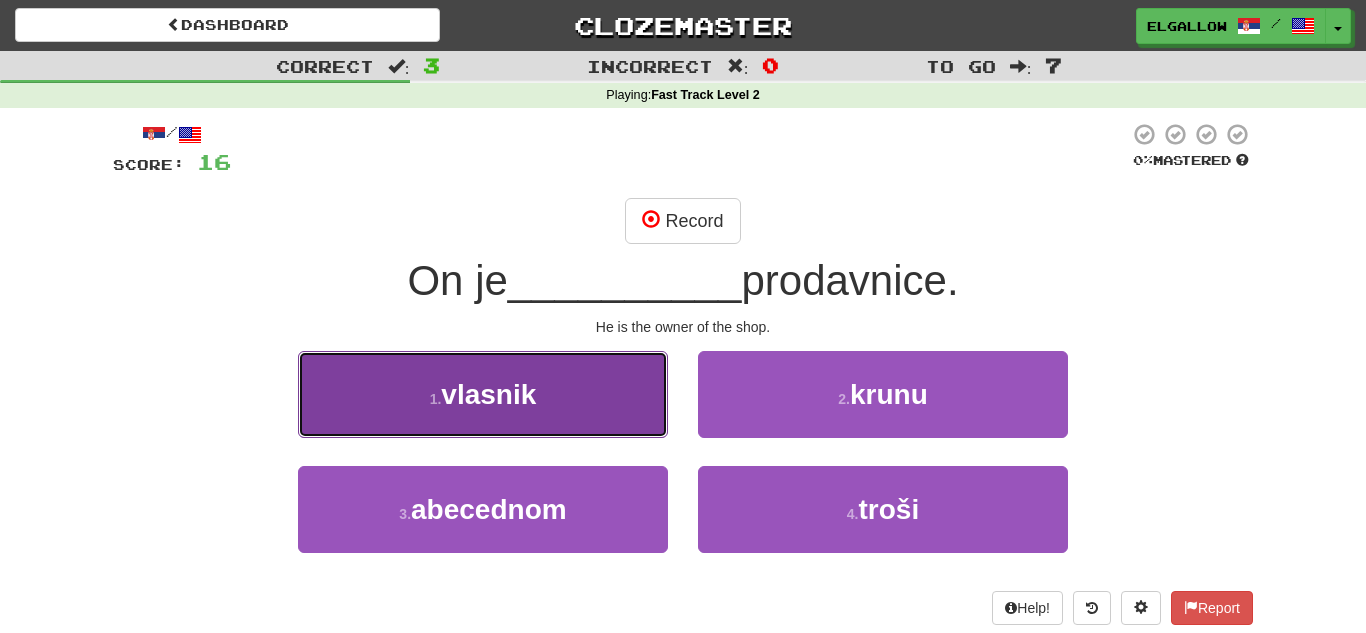 click on "1 .  vlasnik" at bounding box center [483, 394] 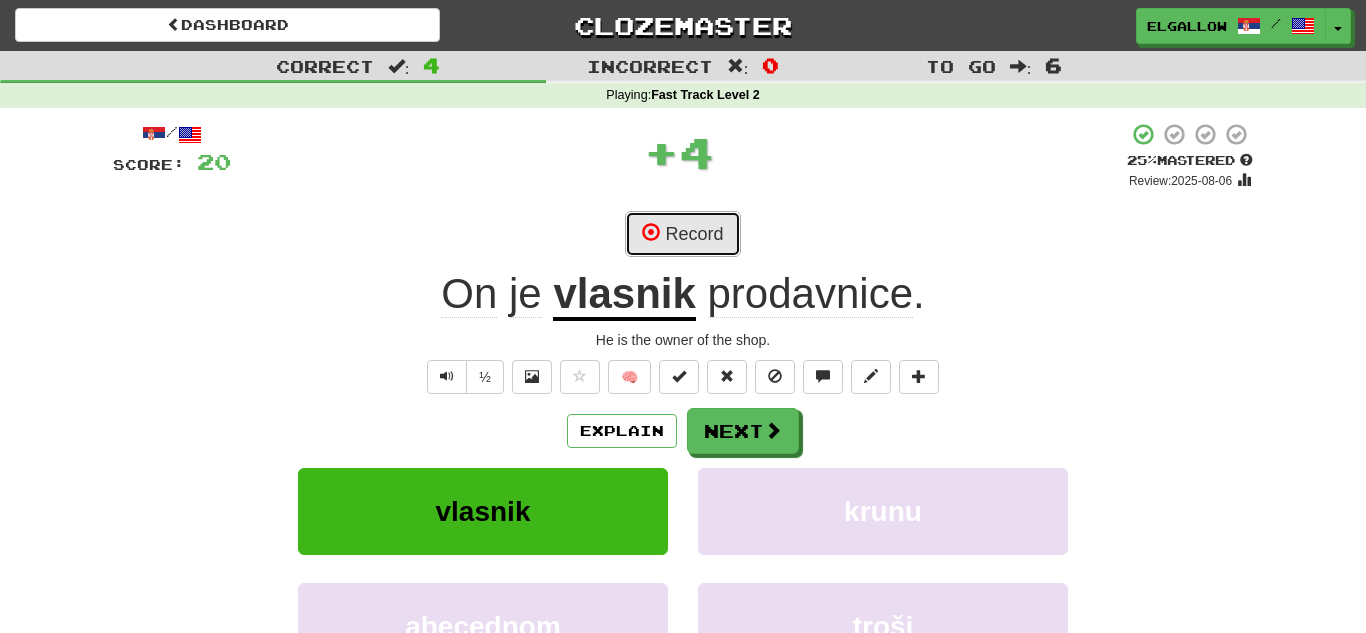 click on "Record" at bounding box center [682, 234] 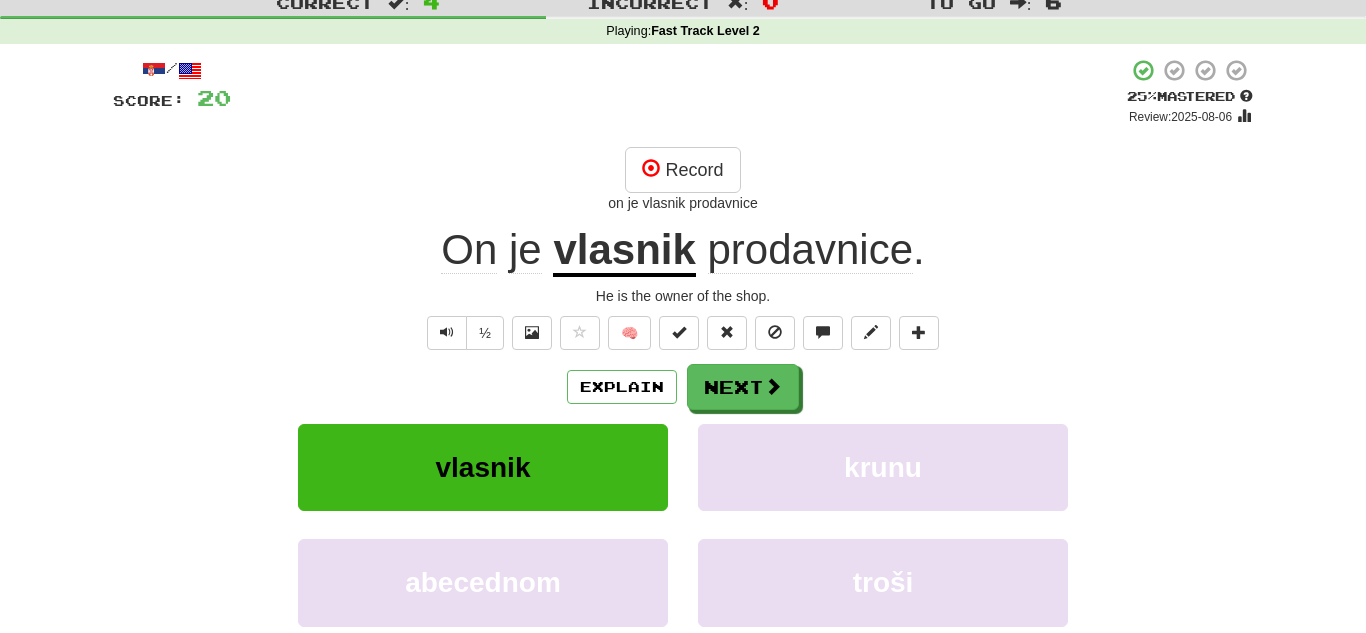 scroll, scrollTop: 68, scrollLeft: 0, axis: vertical 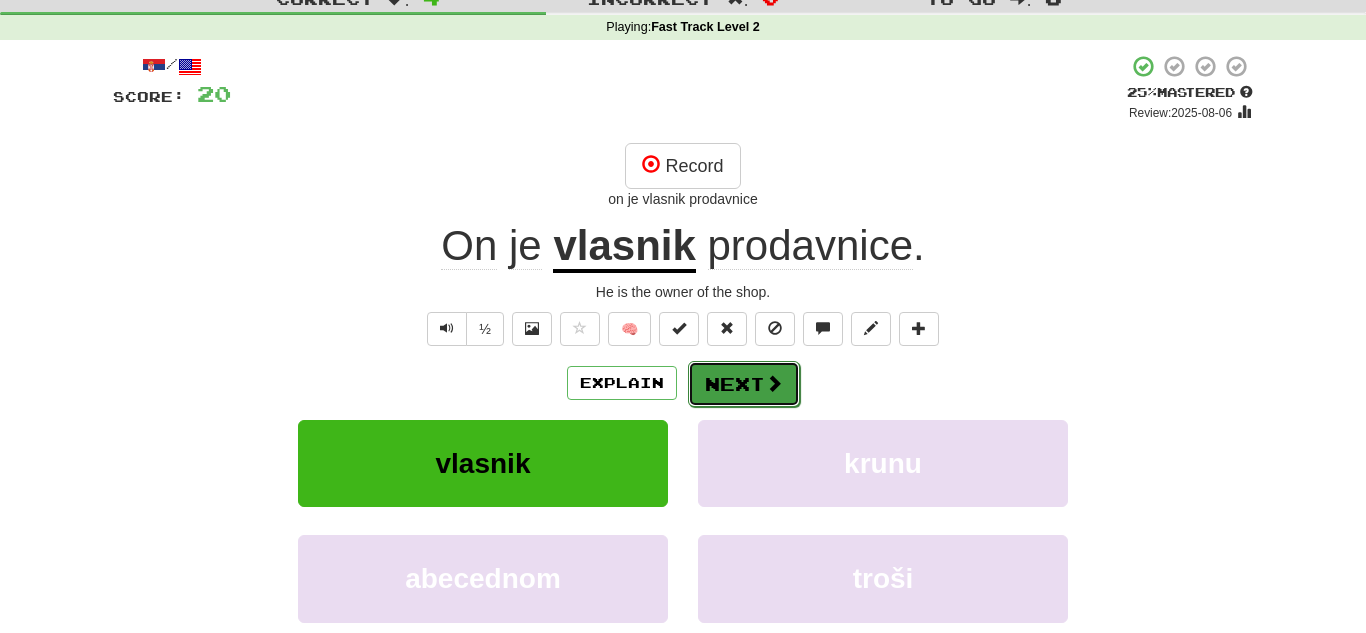 click on "Next" at bounding box center [744, 384] 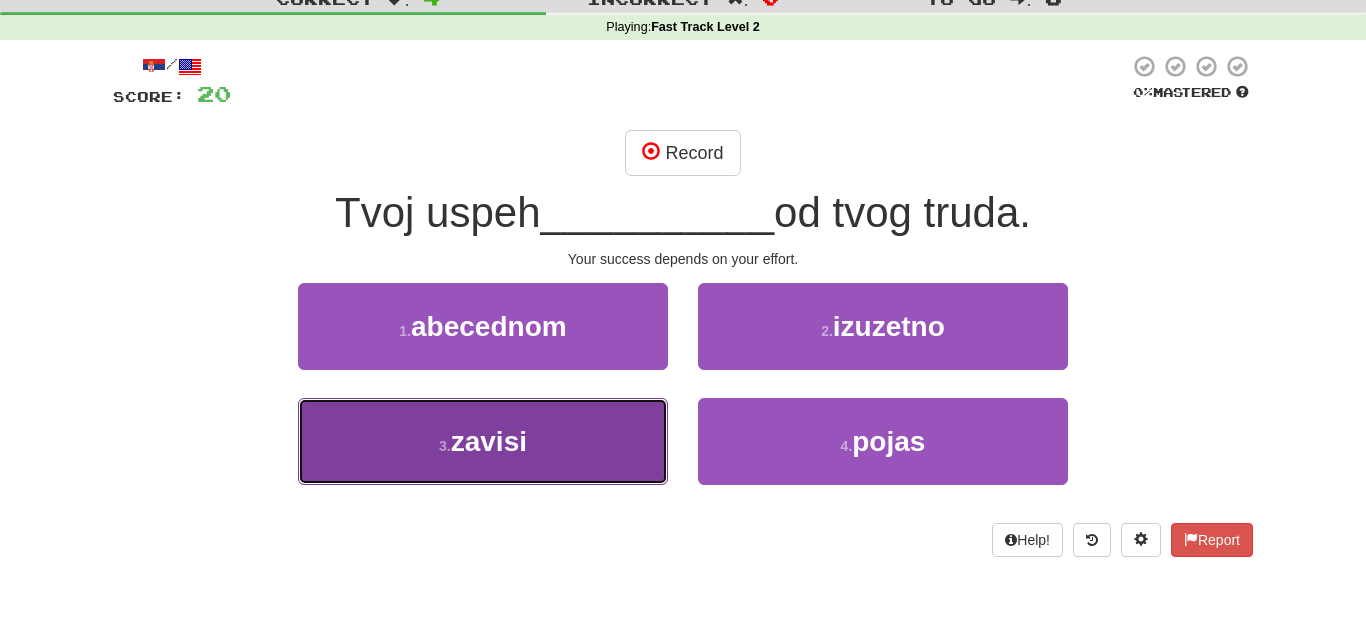 click on "zavisi" at bounding box center [489, 441] 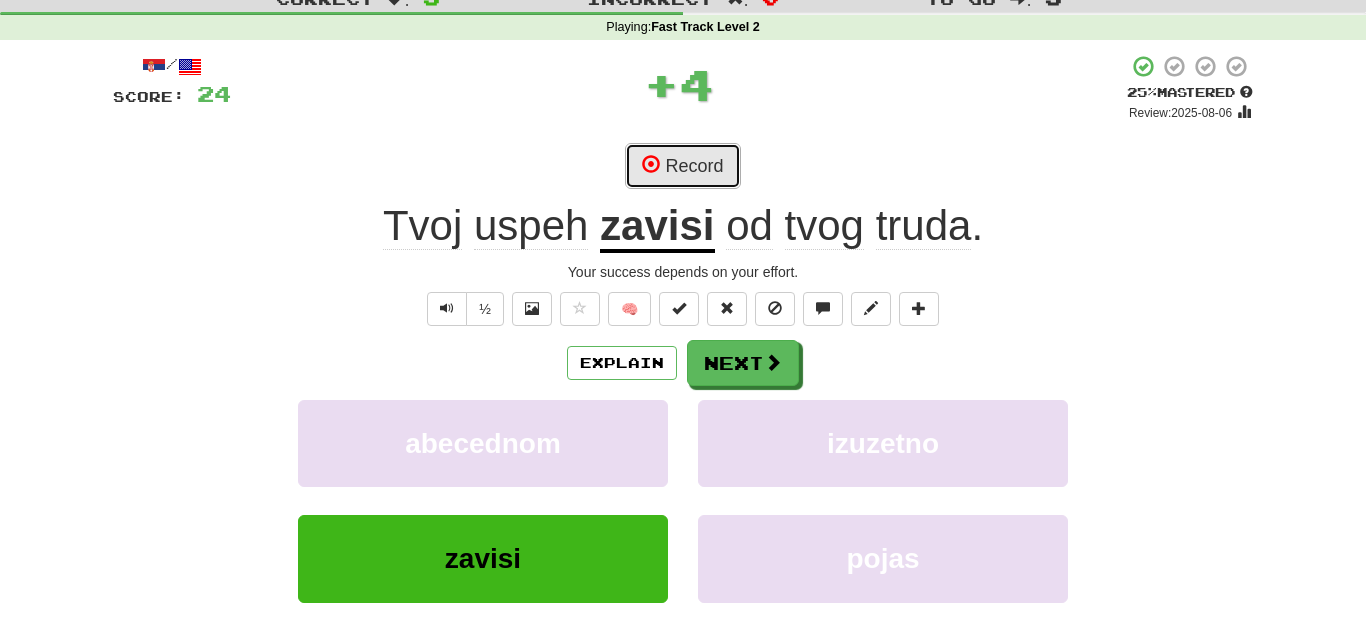 click on "Record" at bounding box center [682, 166] 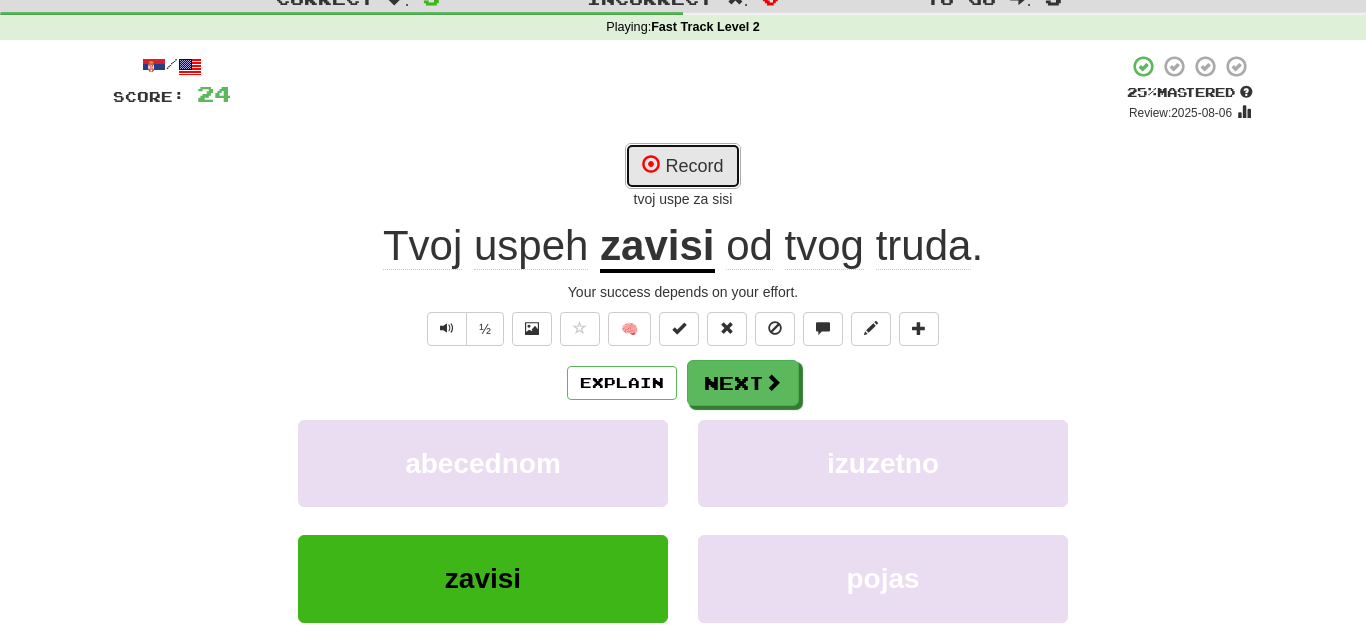 click on "Record" at bounding box center [682, 166] 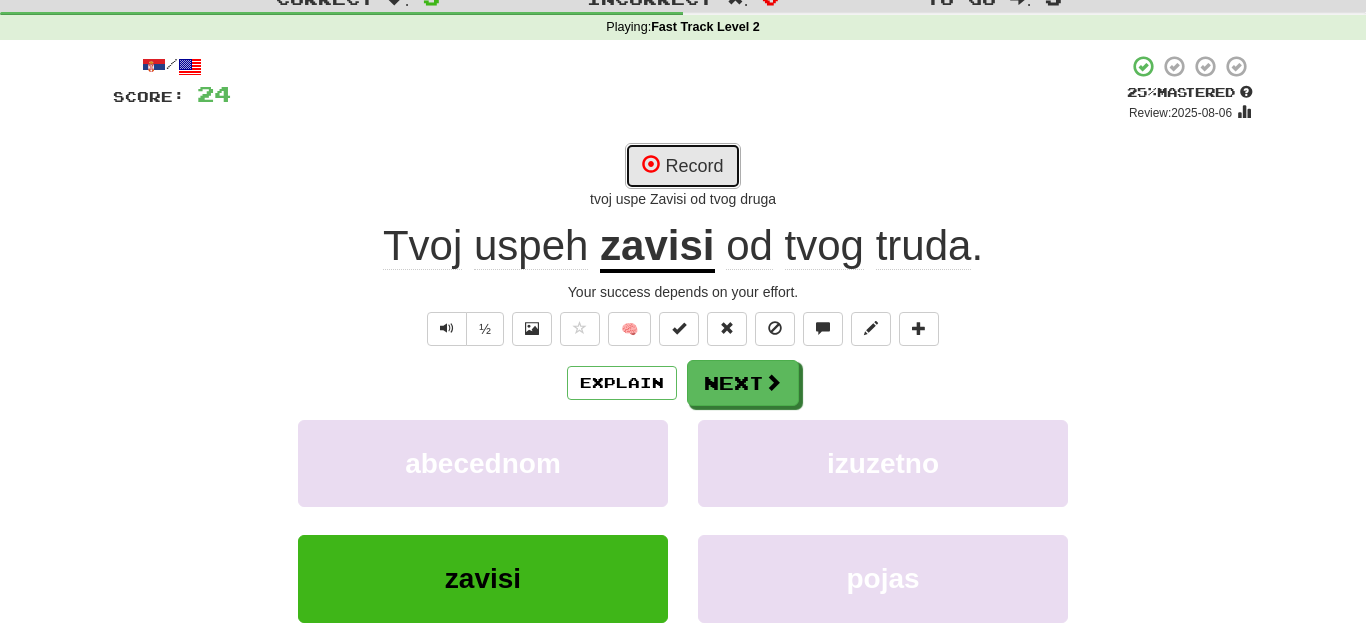 click on "Record" at bounding box center [682, 166] 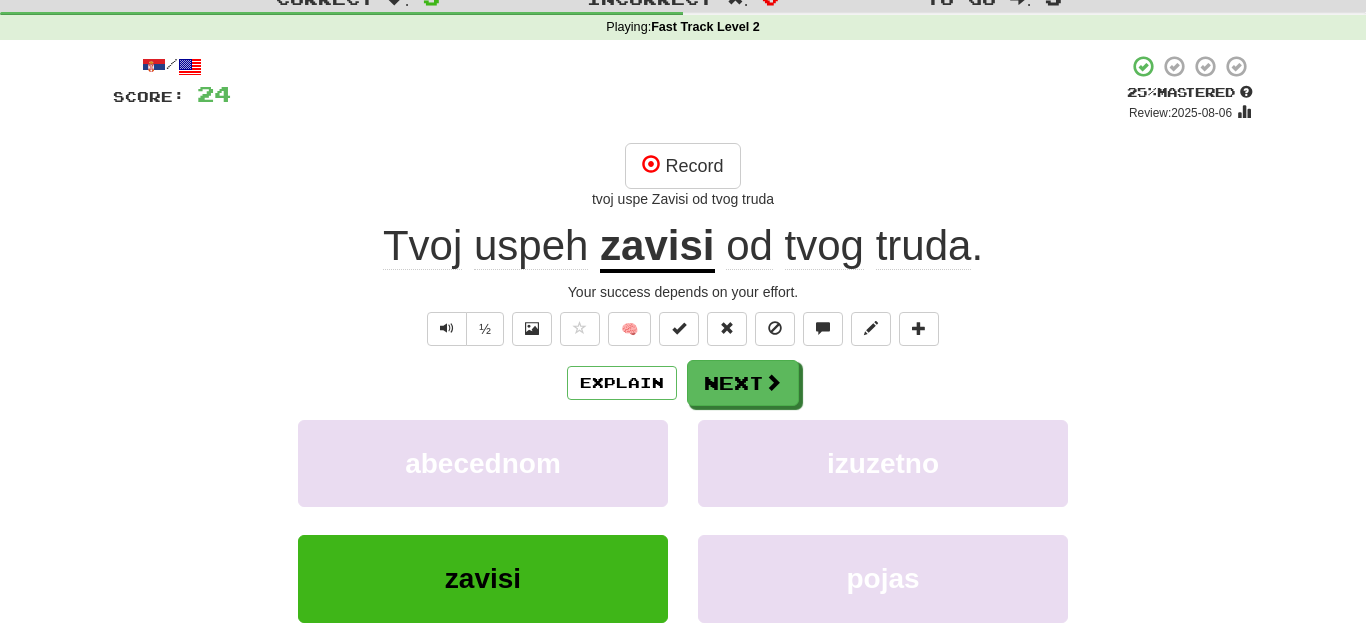 click on "Explain Next abecednom izuzetno zavisi pojas Learn more: abecednom izuzetno zavisi pojas" at bounding box center (683, 520) 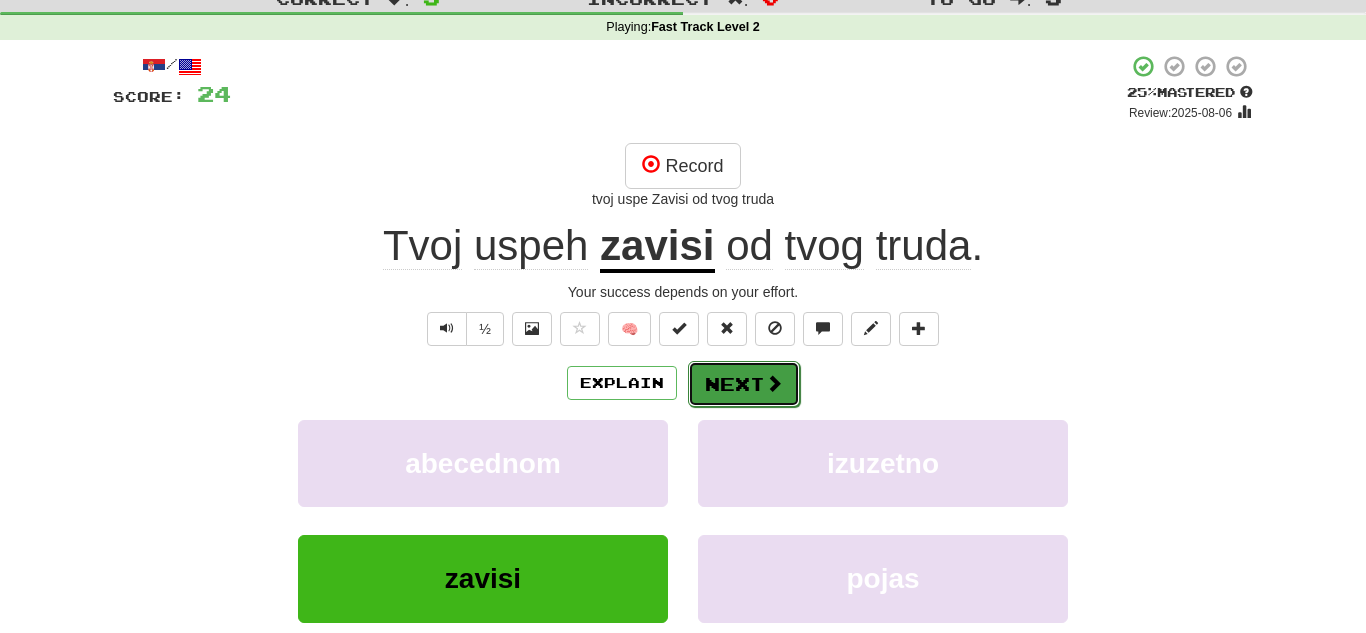 click on "Next" at bounding box center (744, 384) 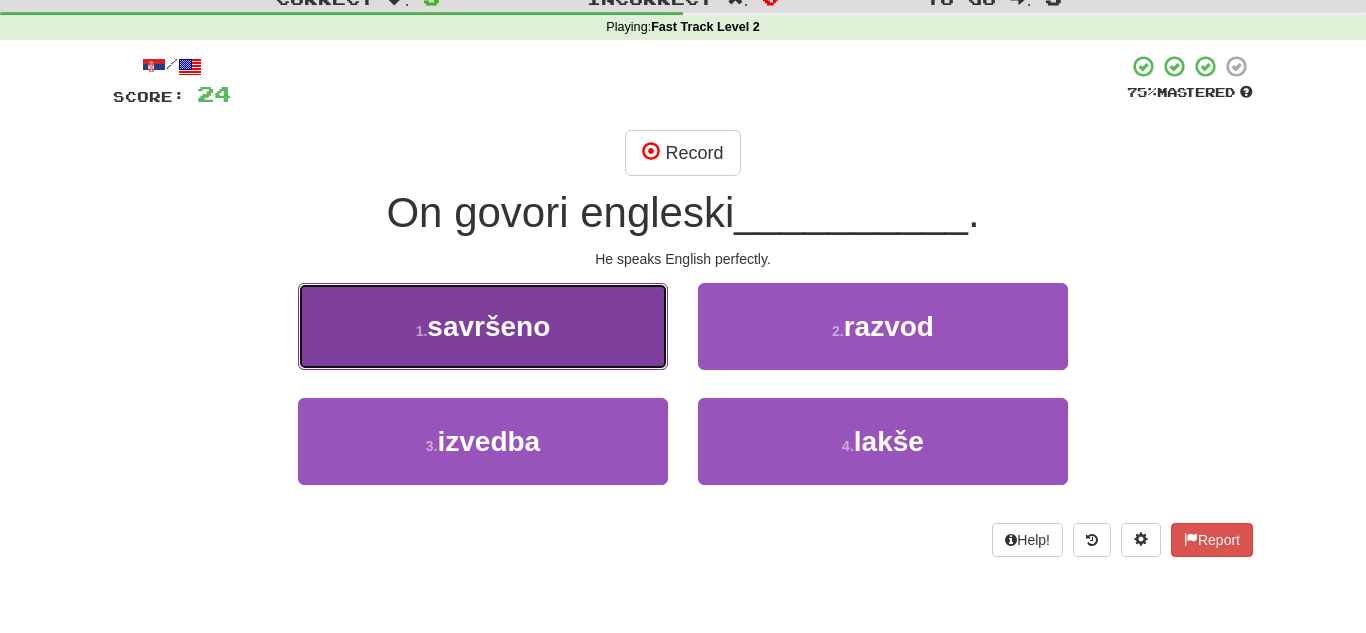 click on "1 .  savršeno" at bounding box center [483, 326] 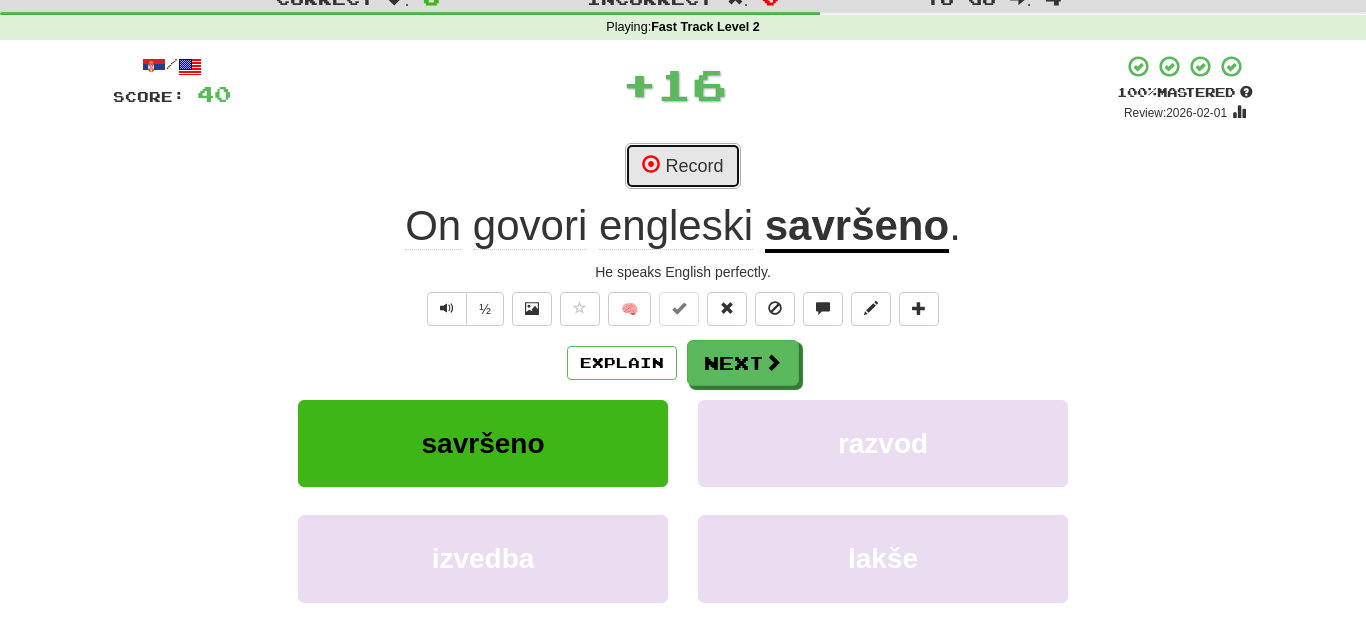 click on "Record" at bounding box center [682, 166] 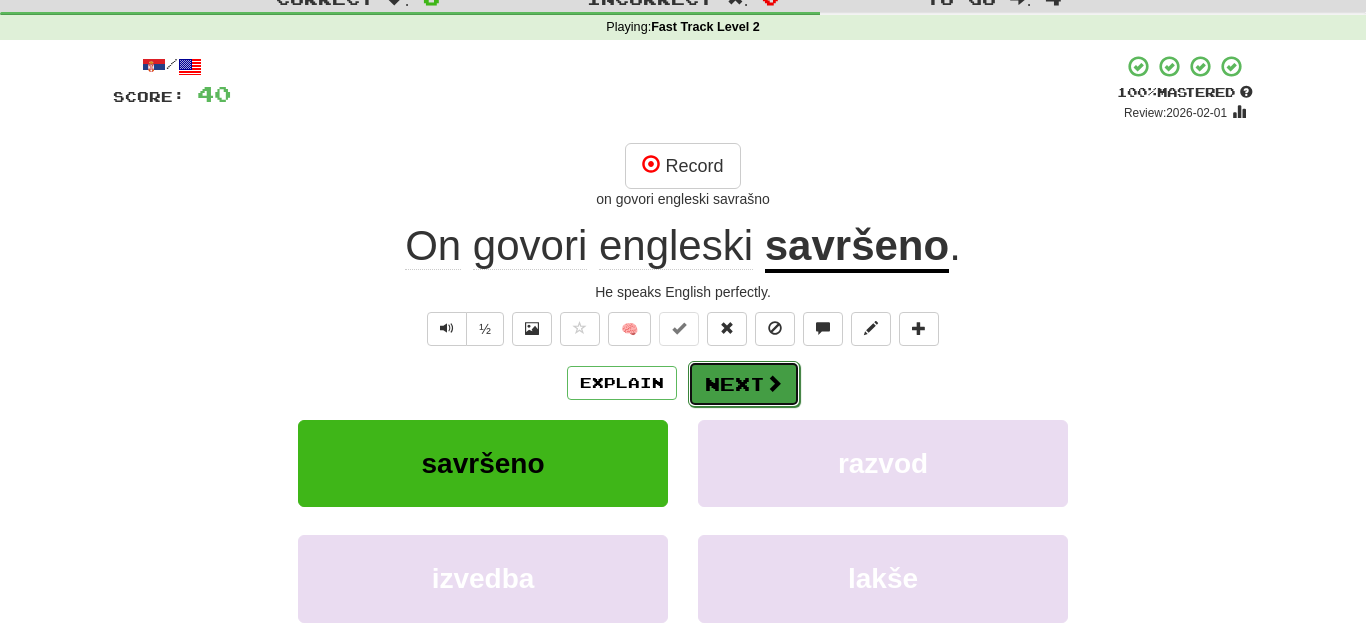 click at bounding box center [774, 383] 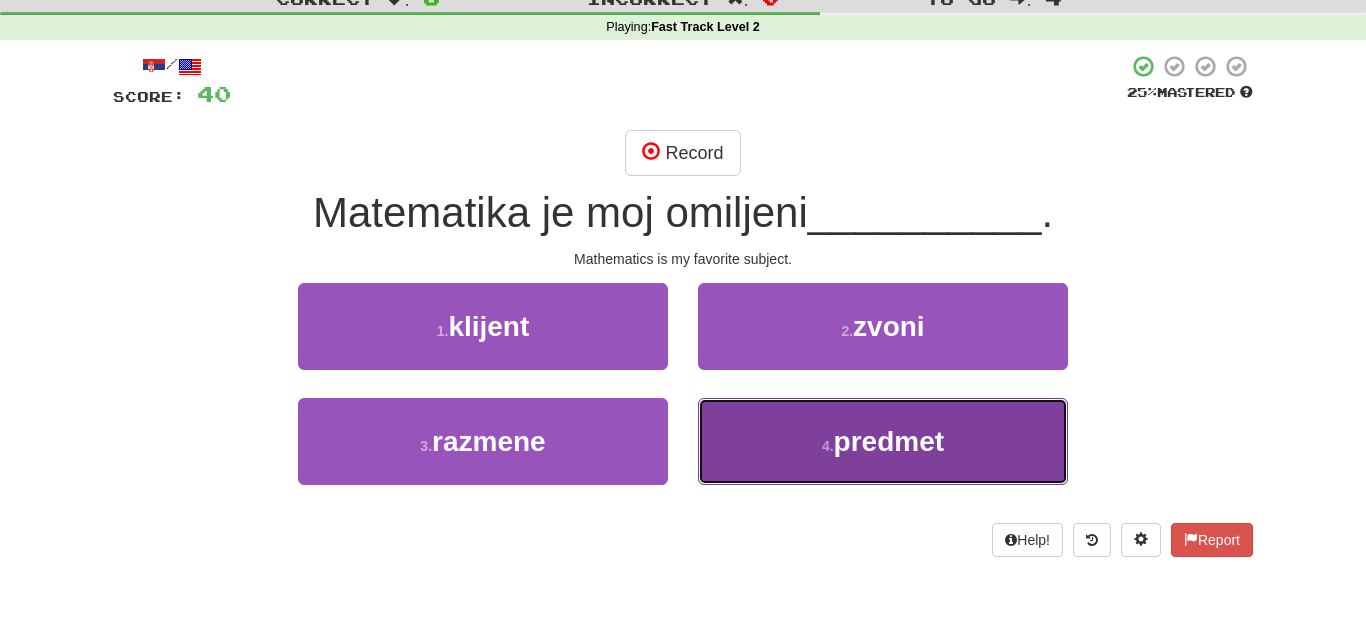 click on "4 .  predmet" at bounding box center [883, 441] 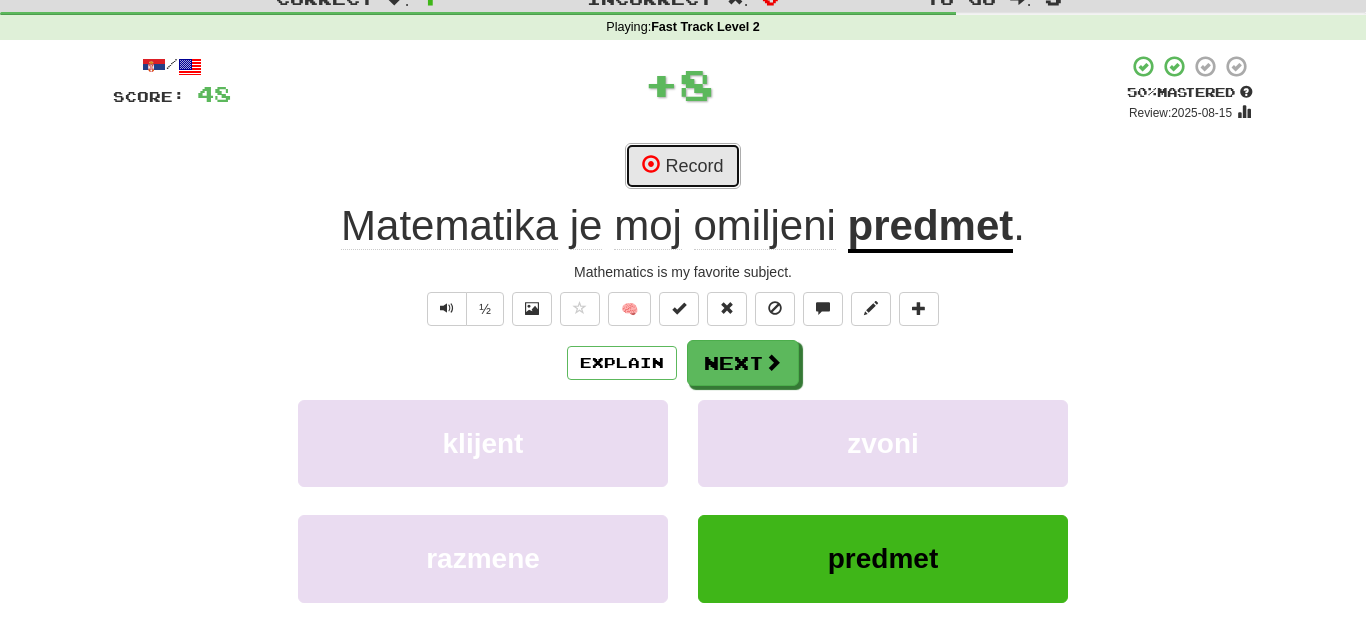click on "Record" at bounding box center [682, 166] 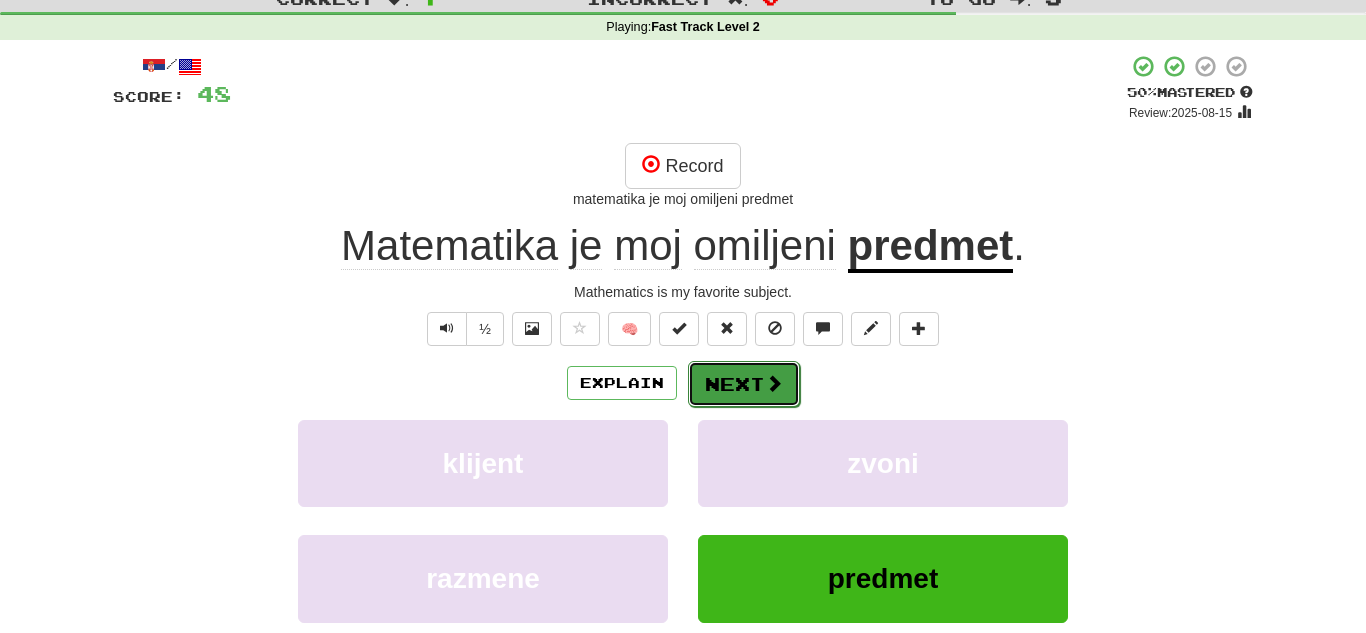 click on "Next" at bounding box center [744, 384] 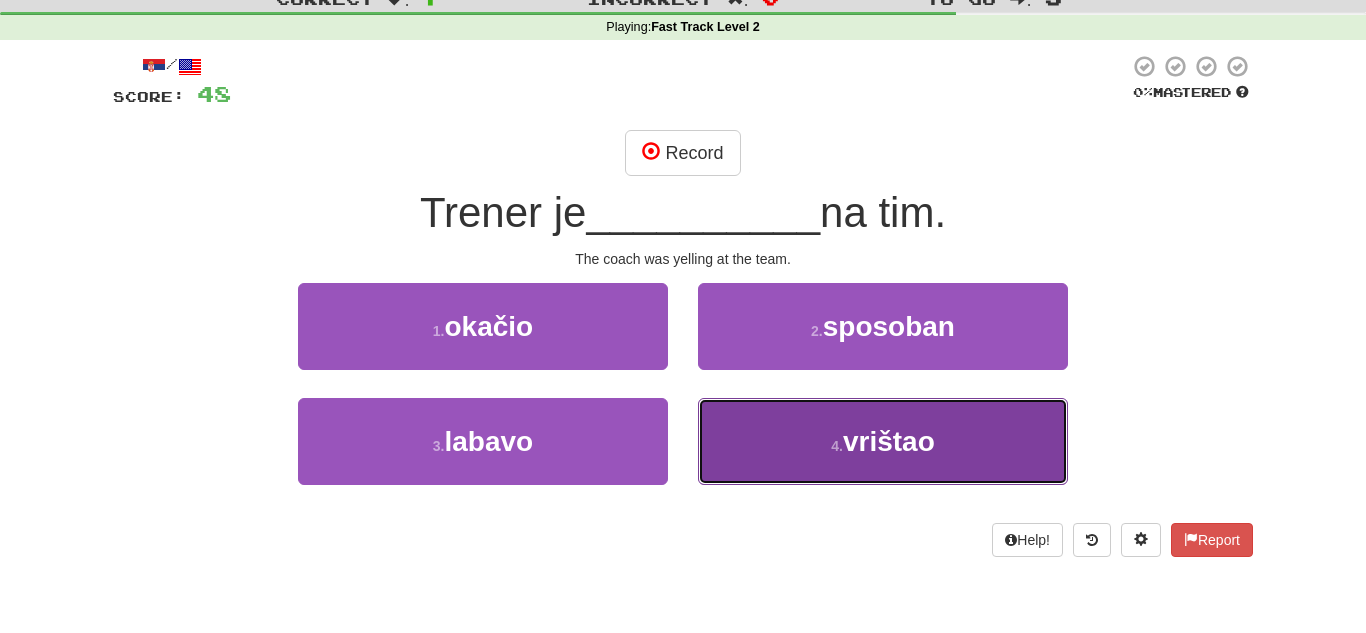 click on "vrištao" at bounding box center (889, 441) 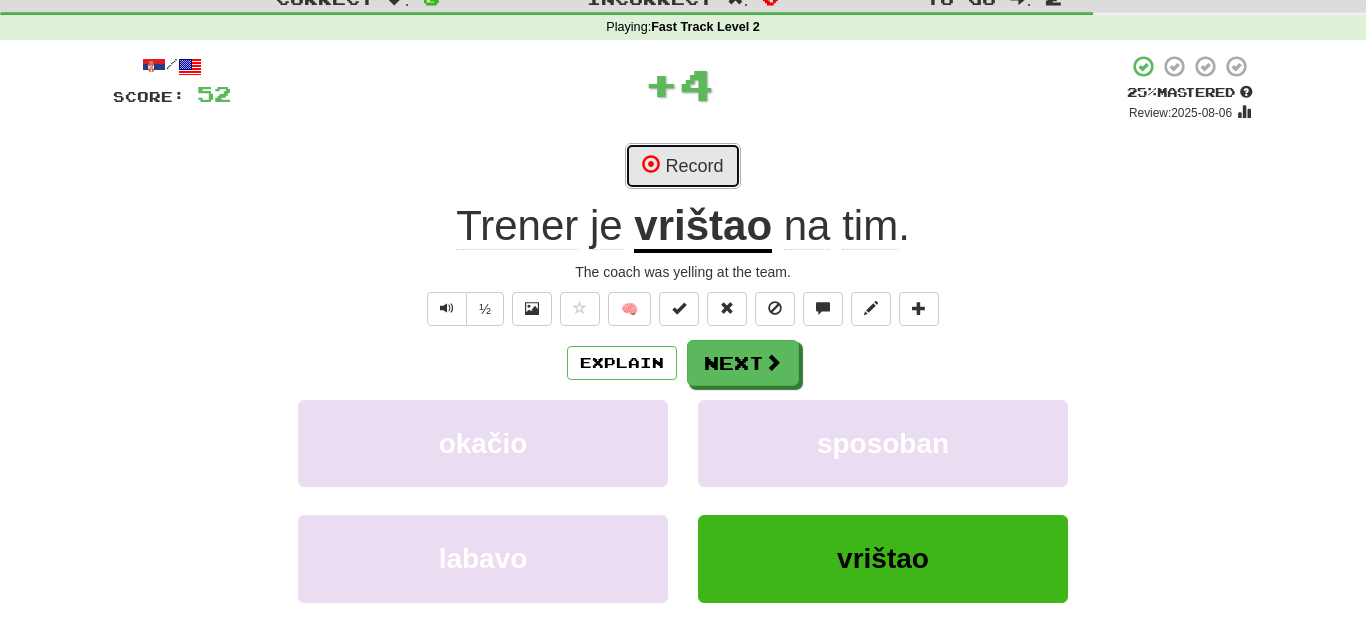 click on "Record" at bounding box center [682, 166] 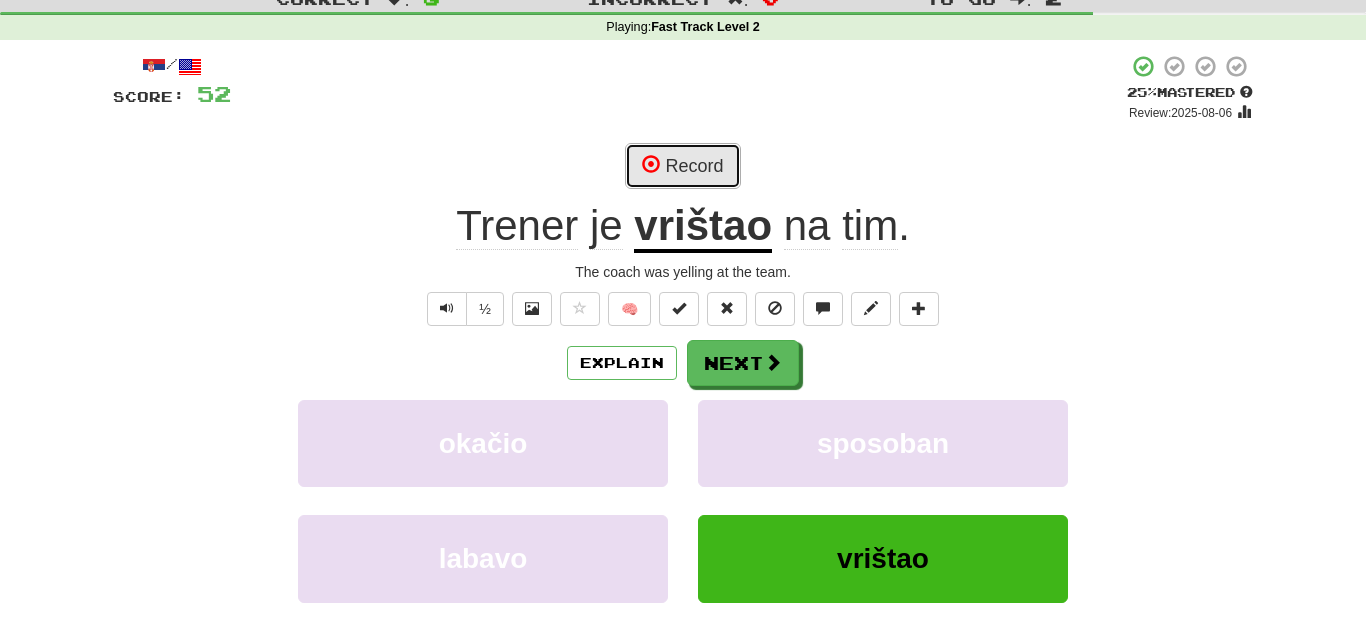 click on "Record" at bounding box center (682, 166) 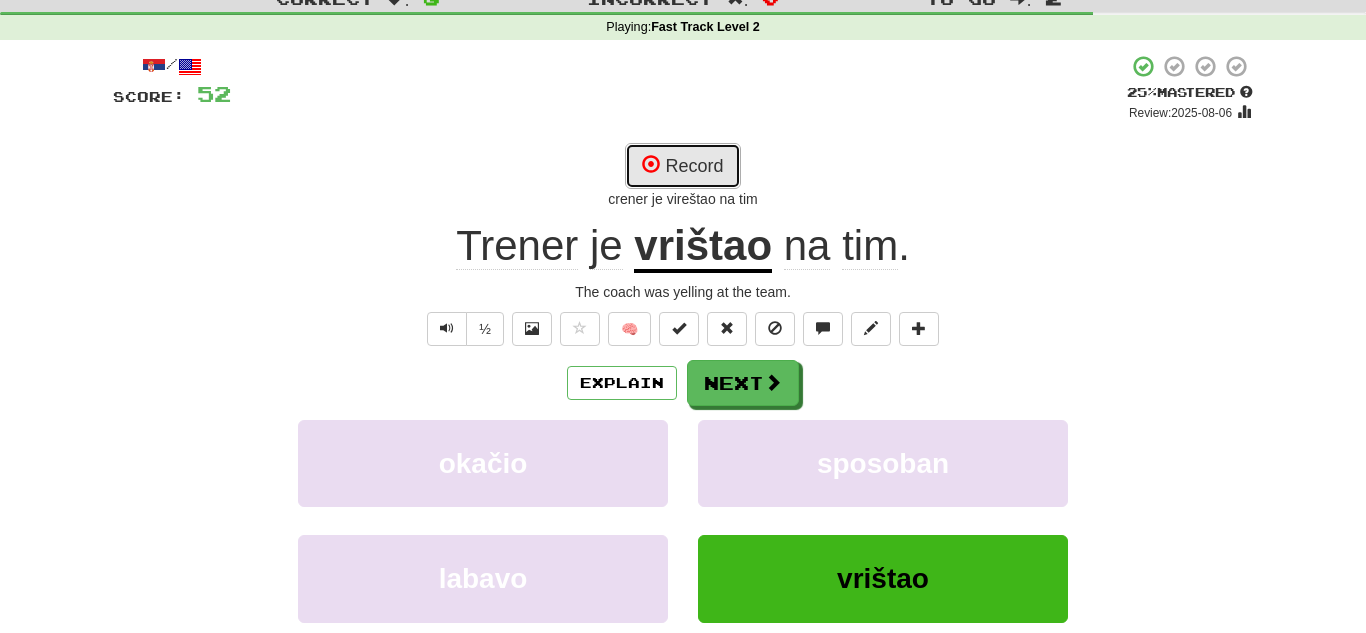 click on "Record" at bounding box center [682, 166] 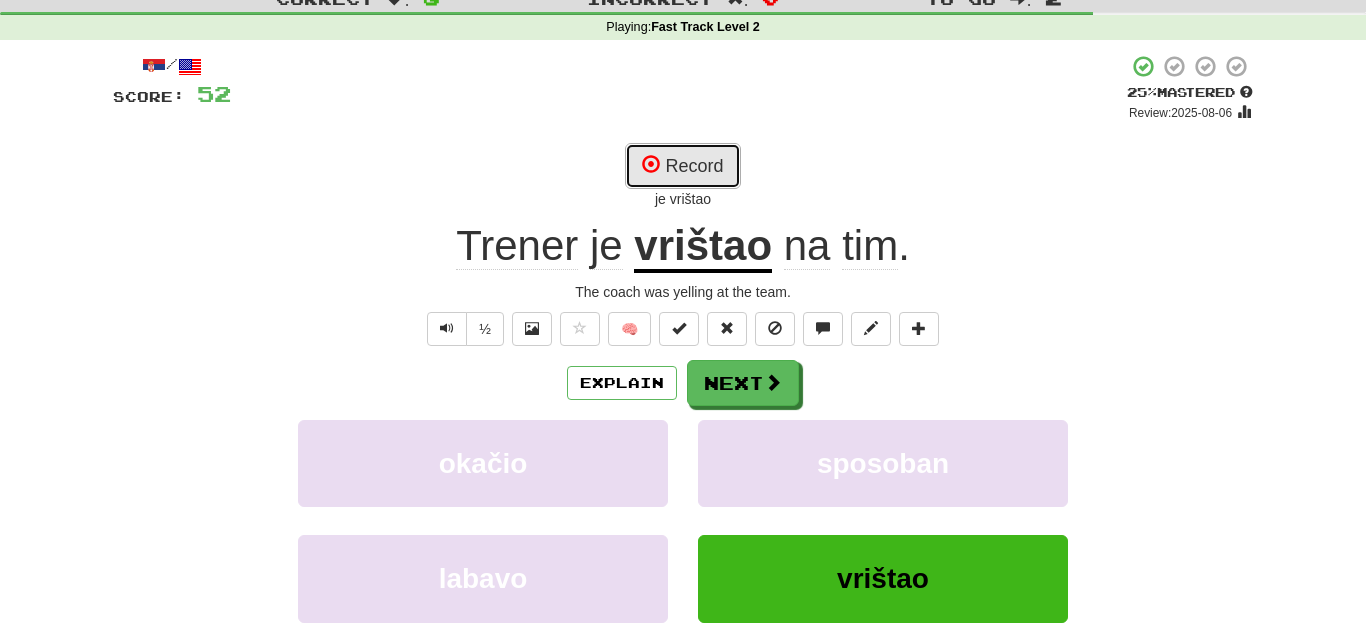 click on "Record" at bounding box center [682, 166] 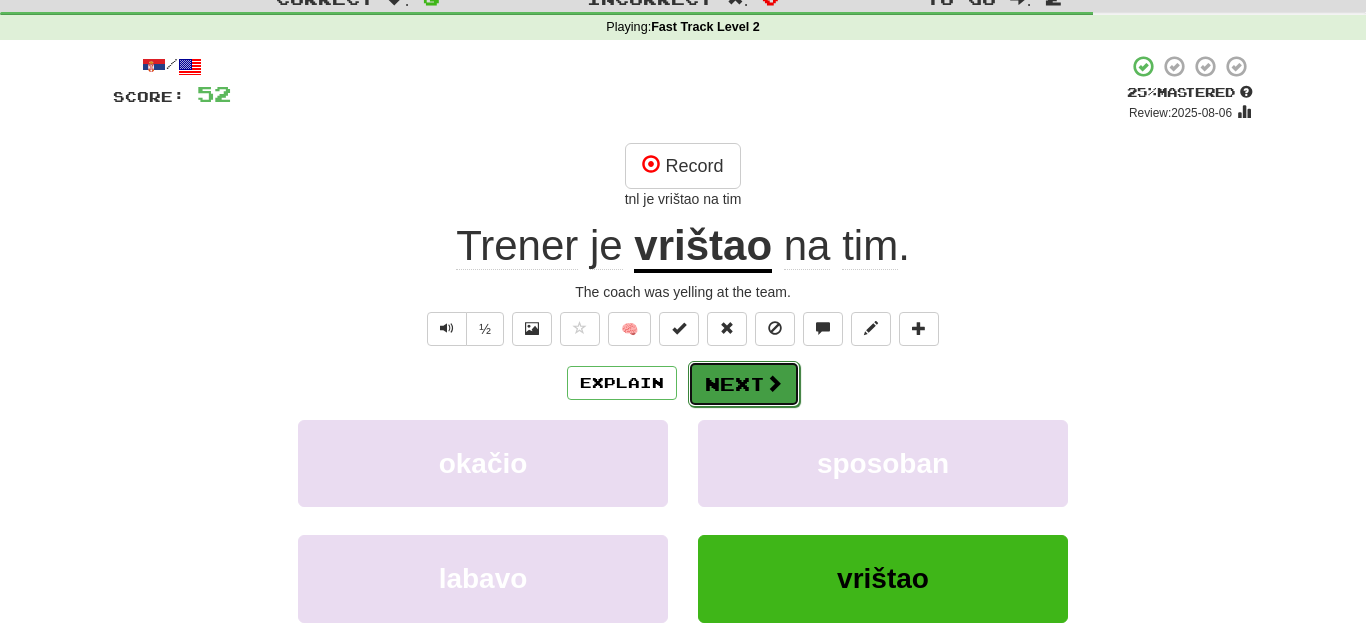 click on "Next" at bounding box center [744, 384] 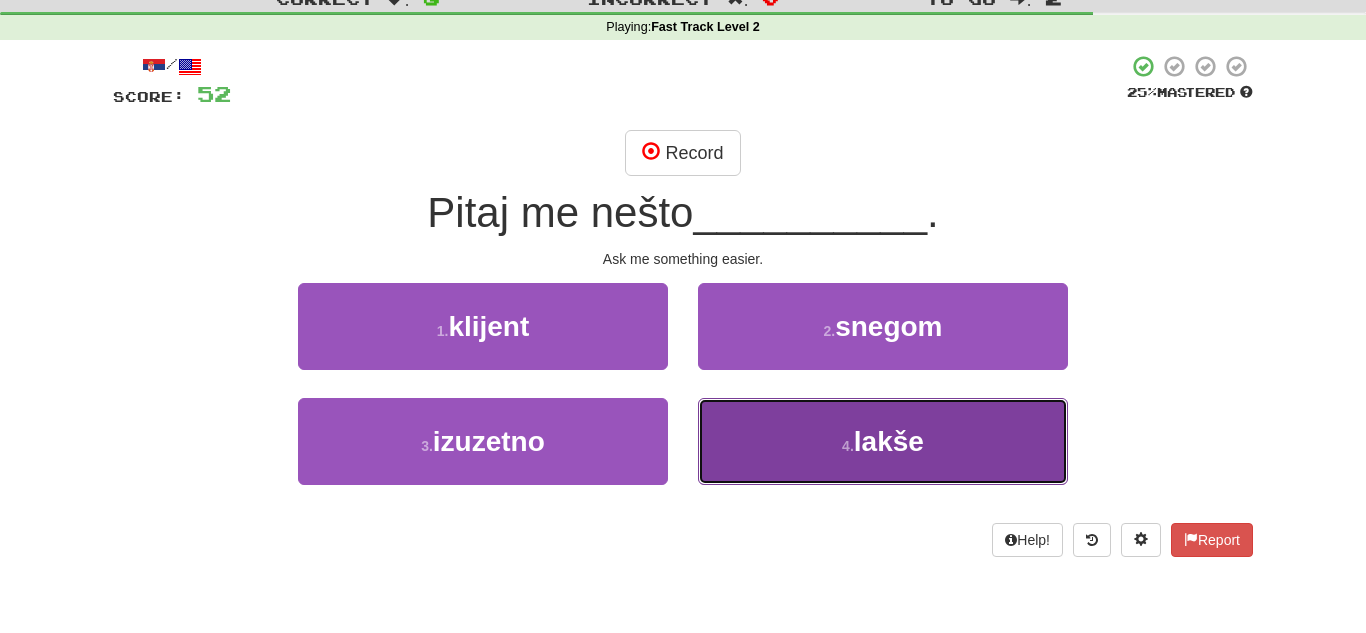 click on "lakše" at bounding box center (889, 441) 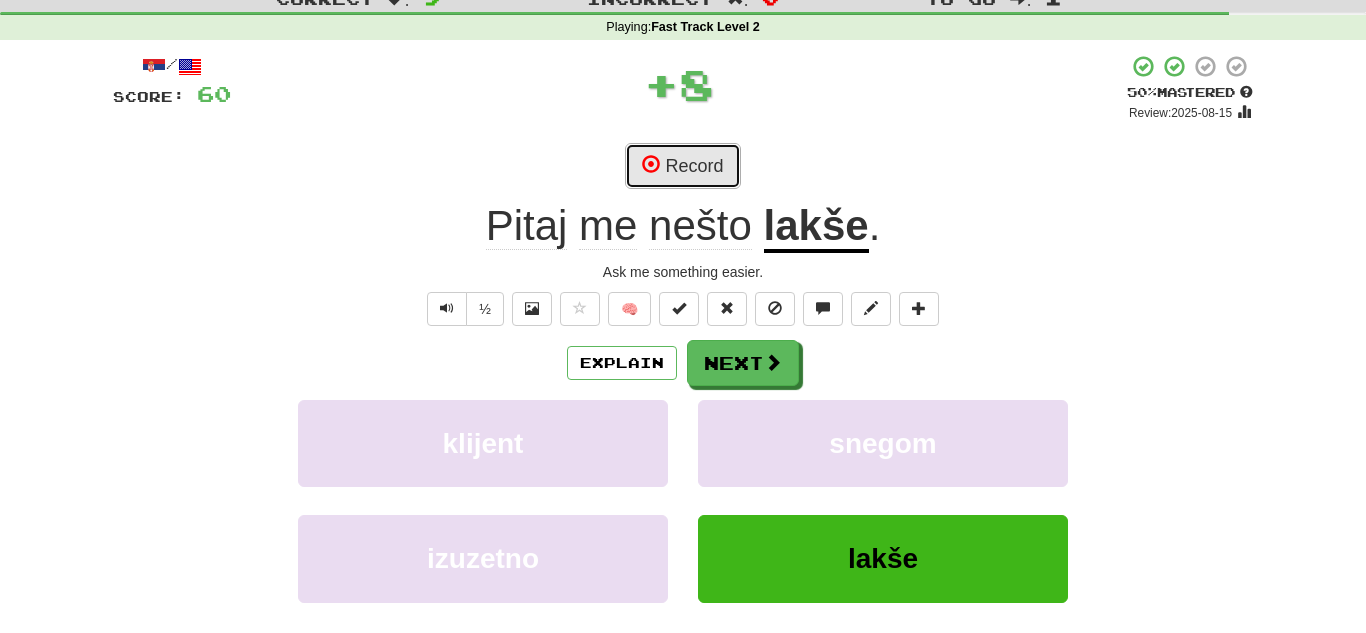 click on "Record" at bounding box center [682, 166] 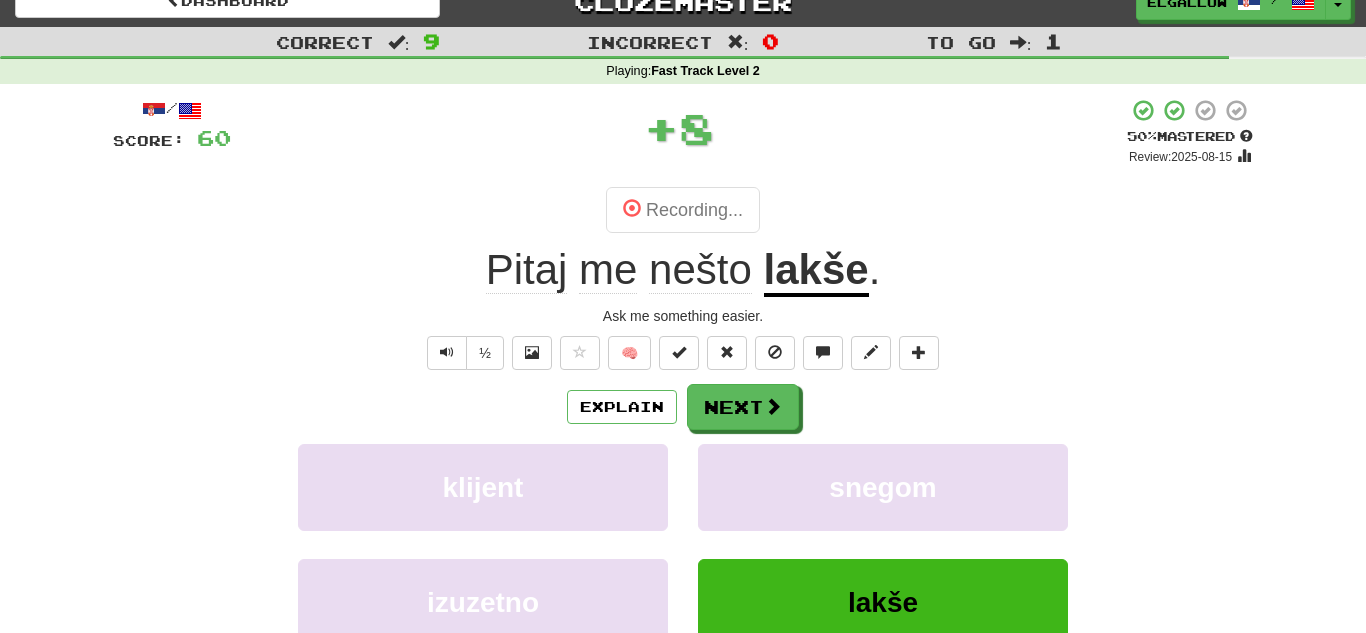 scroll, scrollTop: 27, scrollLeft: 0, axis: vertical 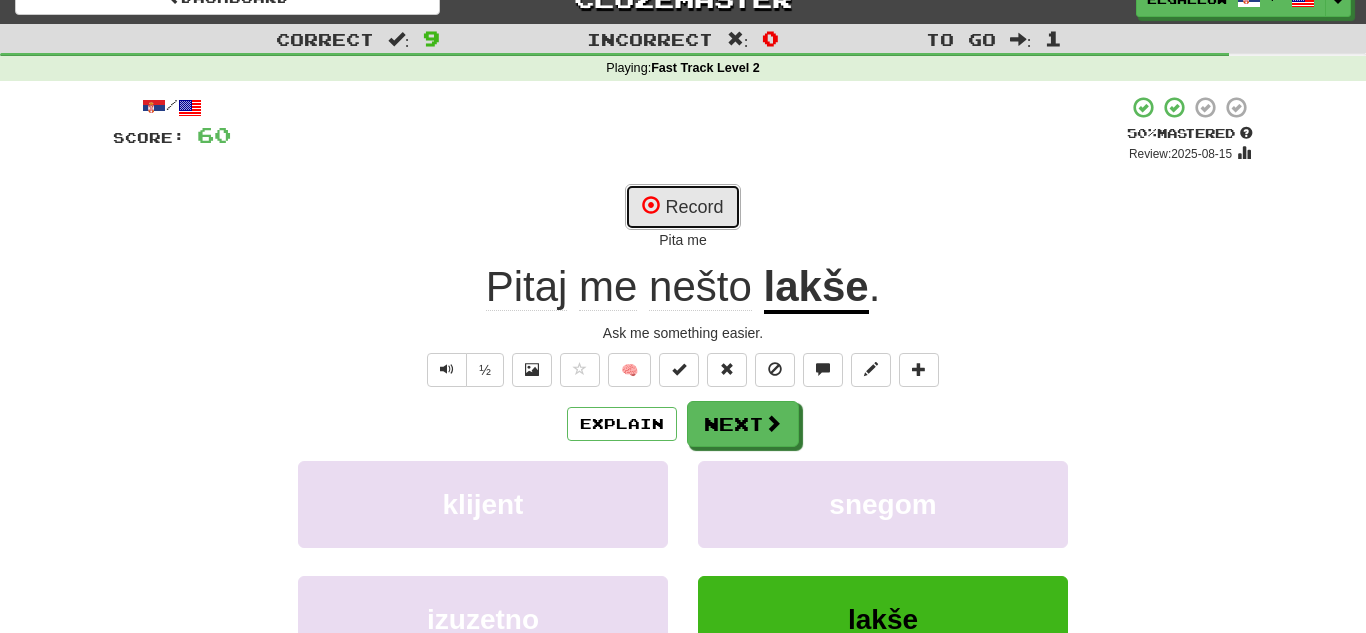 click on "Record" at bounding box center (682, 207) 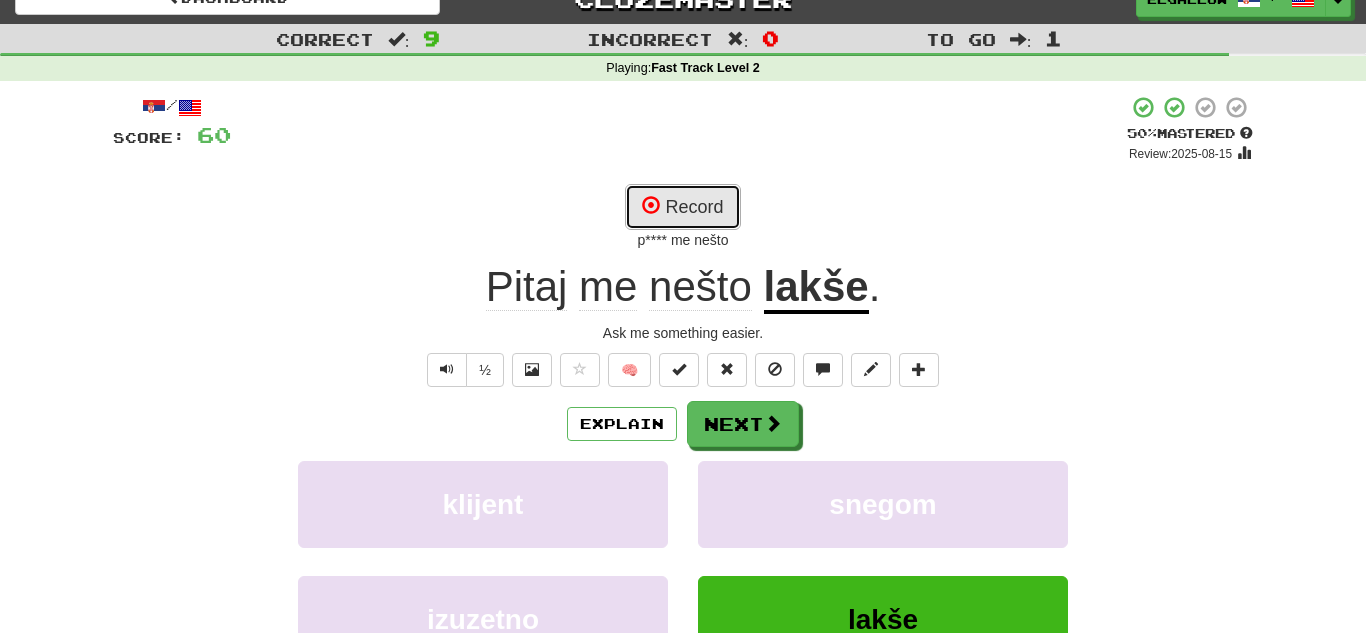 click on "Record" at bounding box center [682, 207] 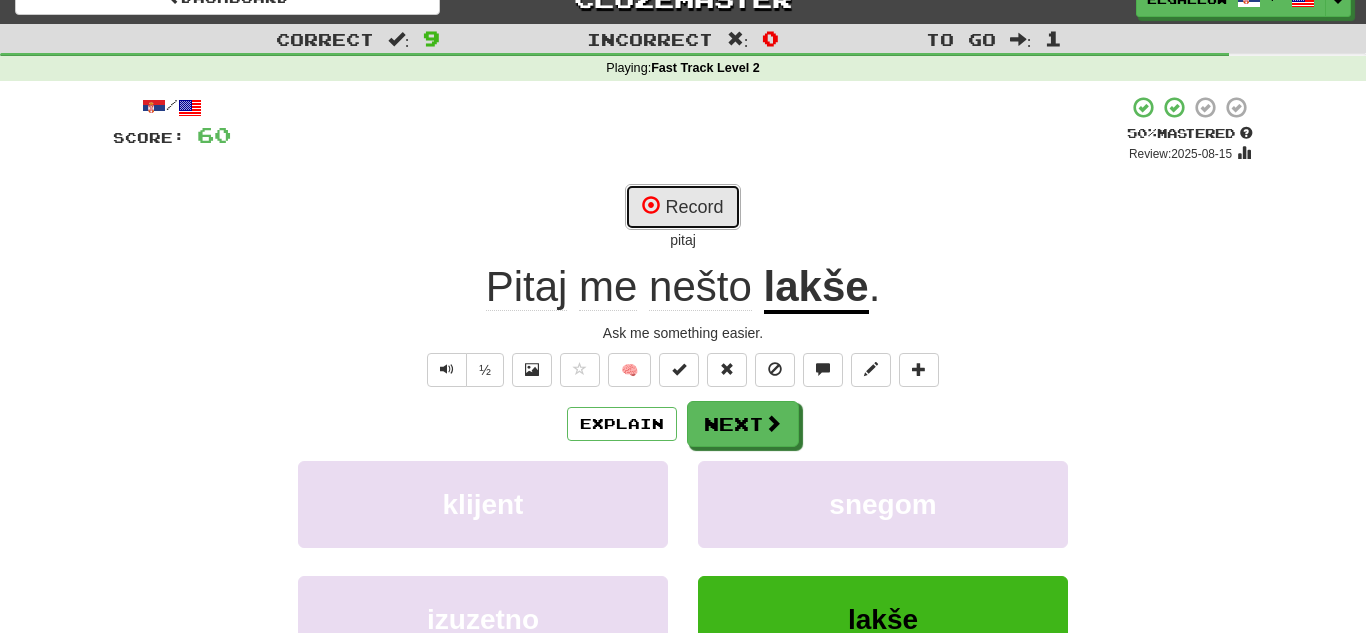 click on "Record" at bounding box center (682, 207) 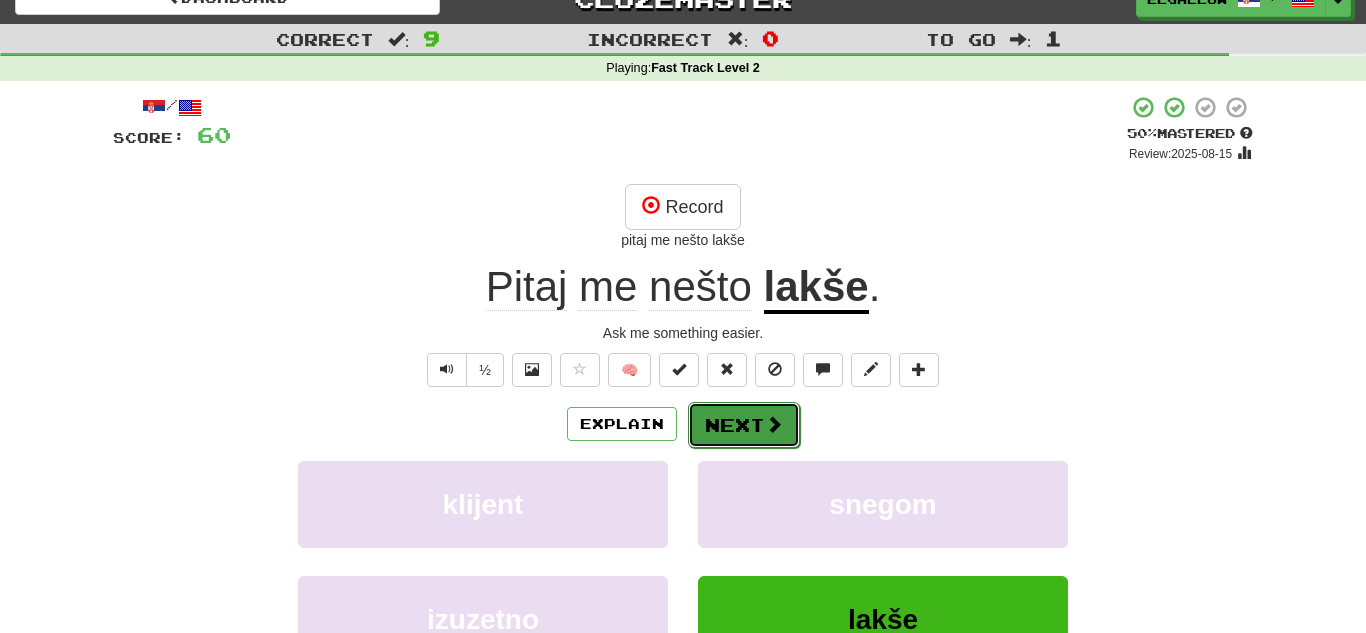 click at bounding box center [774, 424] 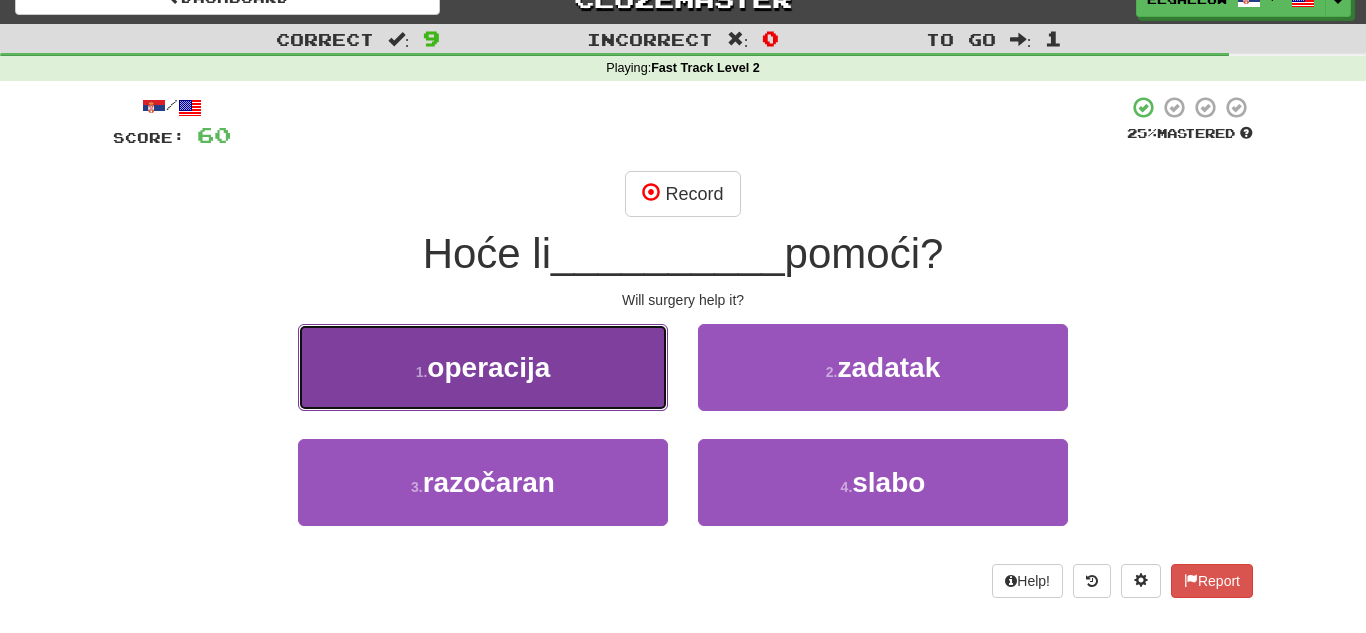 click on "1 .  operacija" at bounding box center [483, 367] 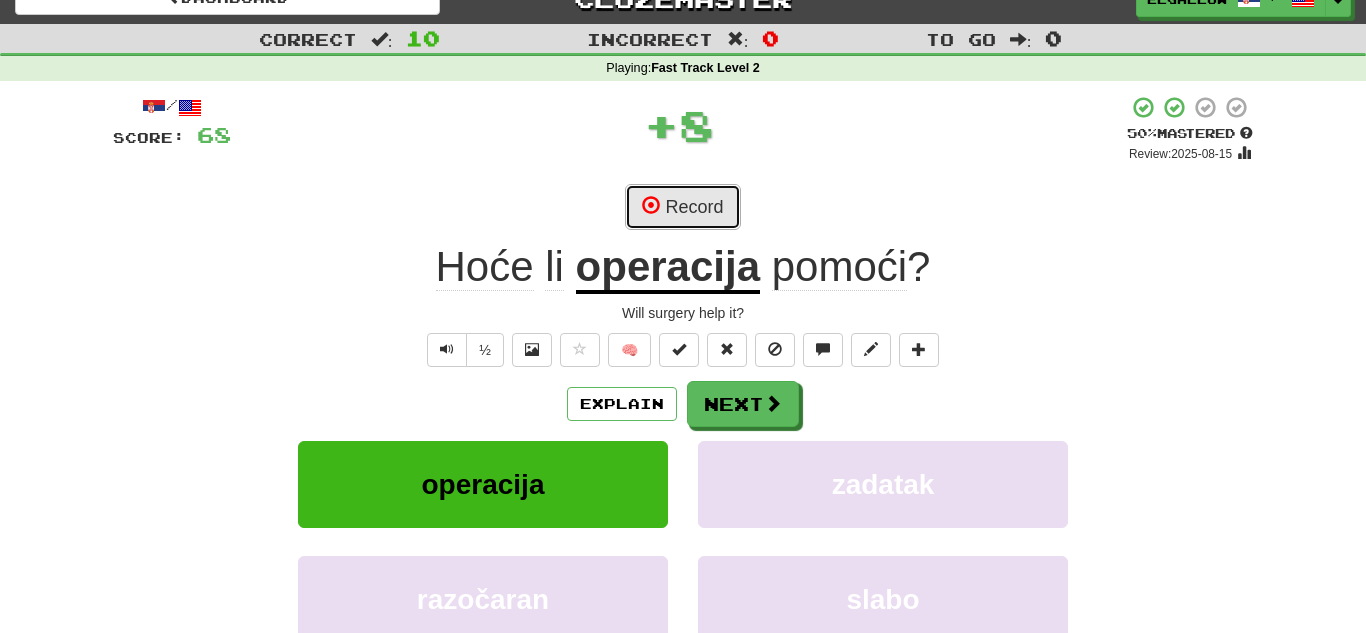 click on "Record" at bounding box center (682, 207) 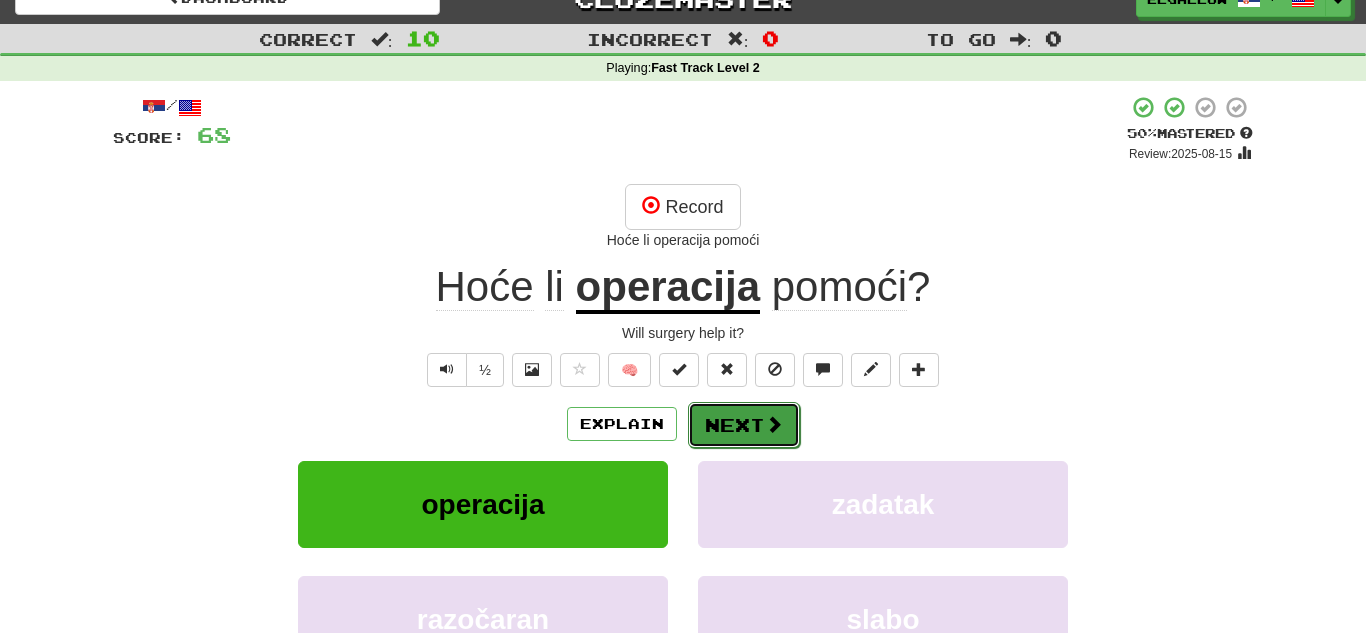 click on "Next" at bounding box center [744, 425] 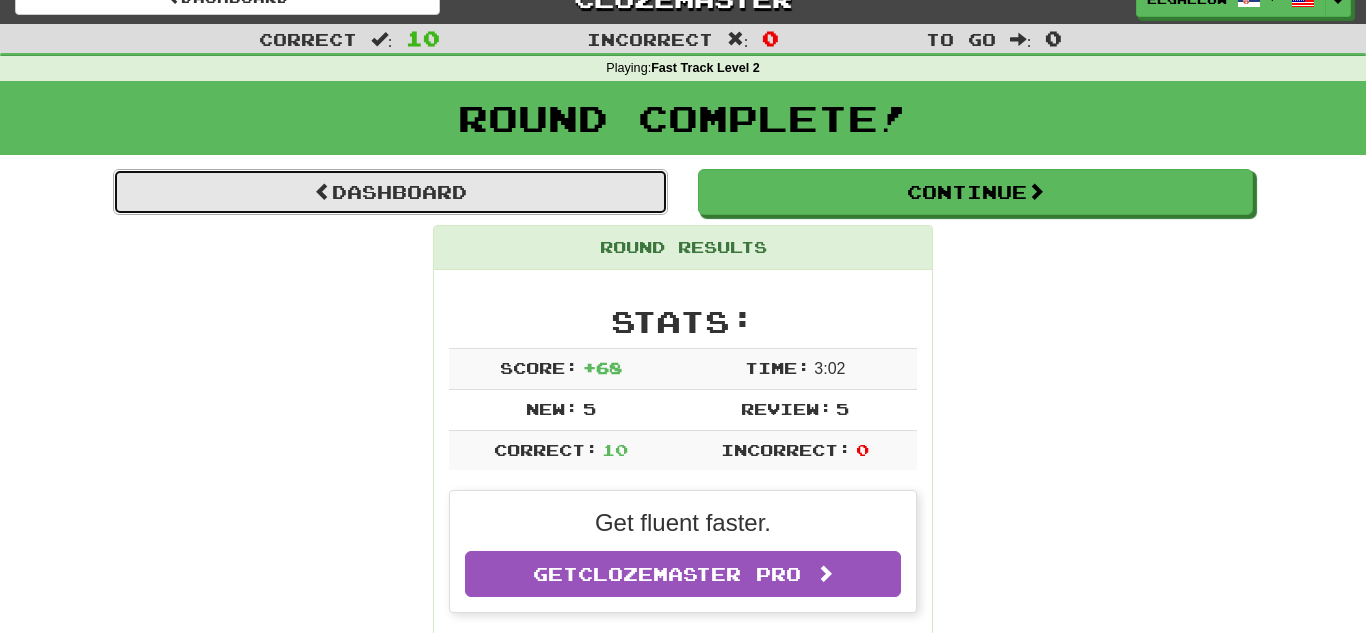 click on "Dashboard" at bounding box center (390, 192) 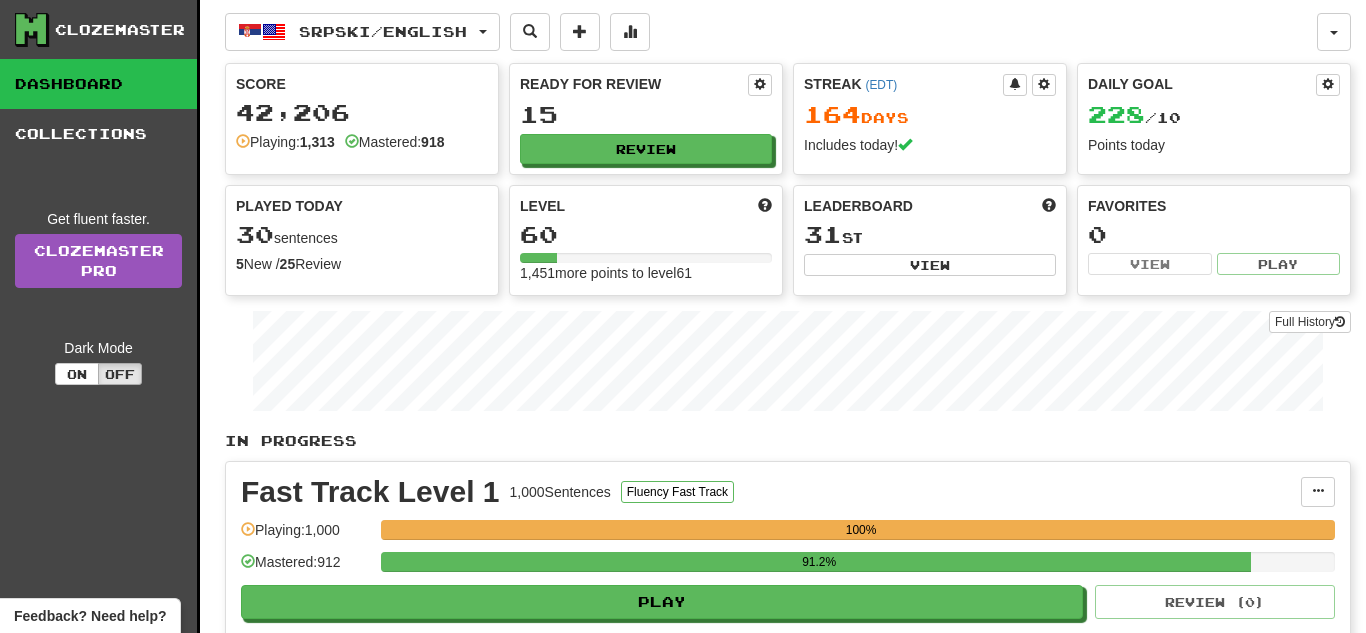 scroll, scrollTop: 0, scrollLeft: 0, axis: both 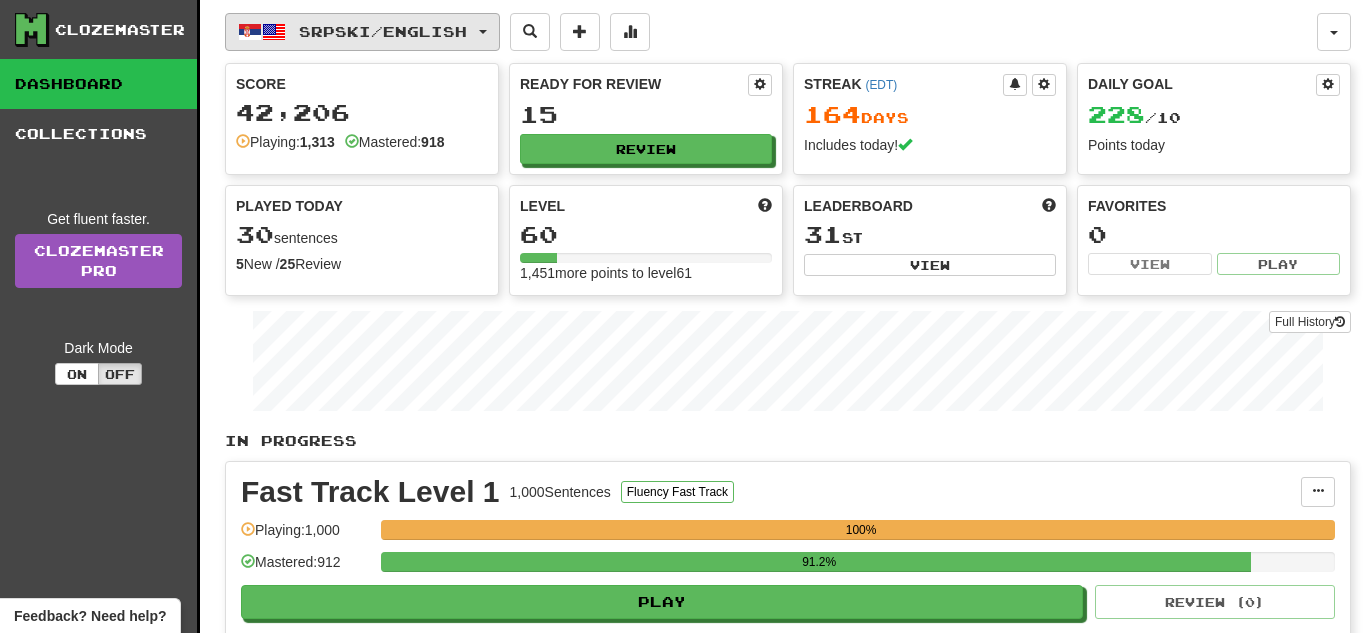 click on "Srpski  /  English" at bounding box center [362, 32] 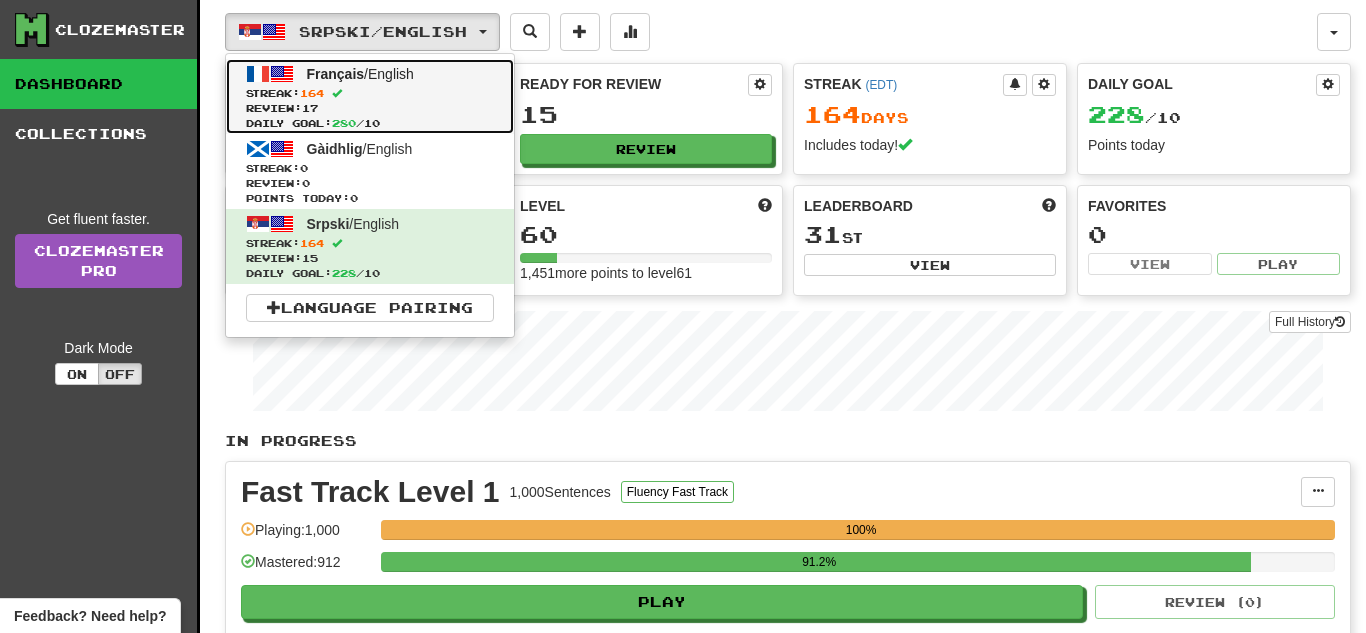 click on "Français  /  English Streak:  164   Review:  17 Daily Goal:  280  /  10" at bounding box center [370, 96] 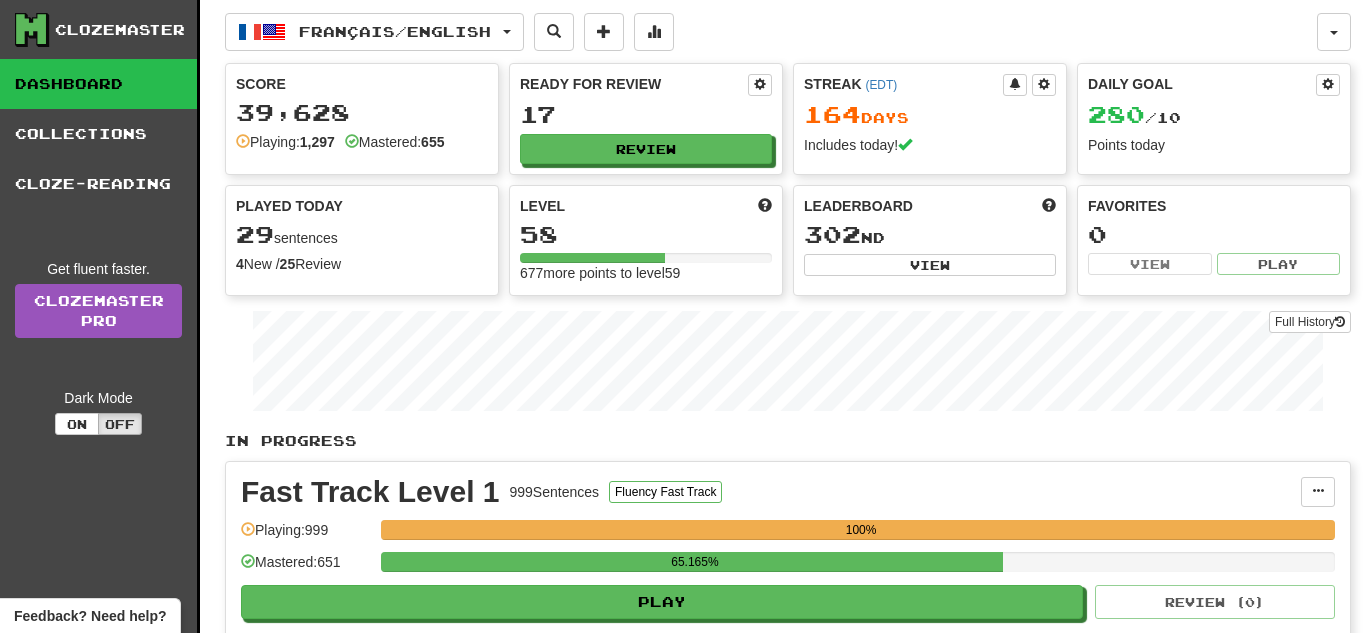 scroll, scrollTop: 0, scrollLeft: 0, axis: both 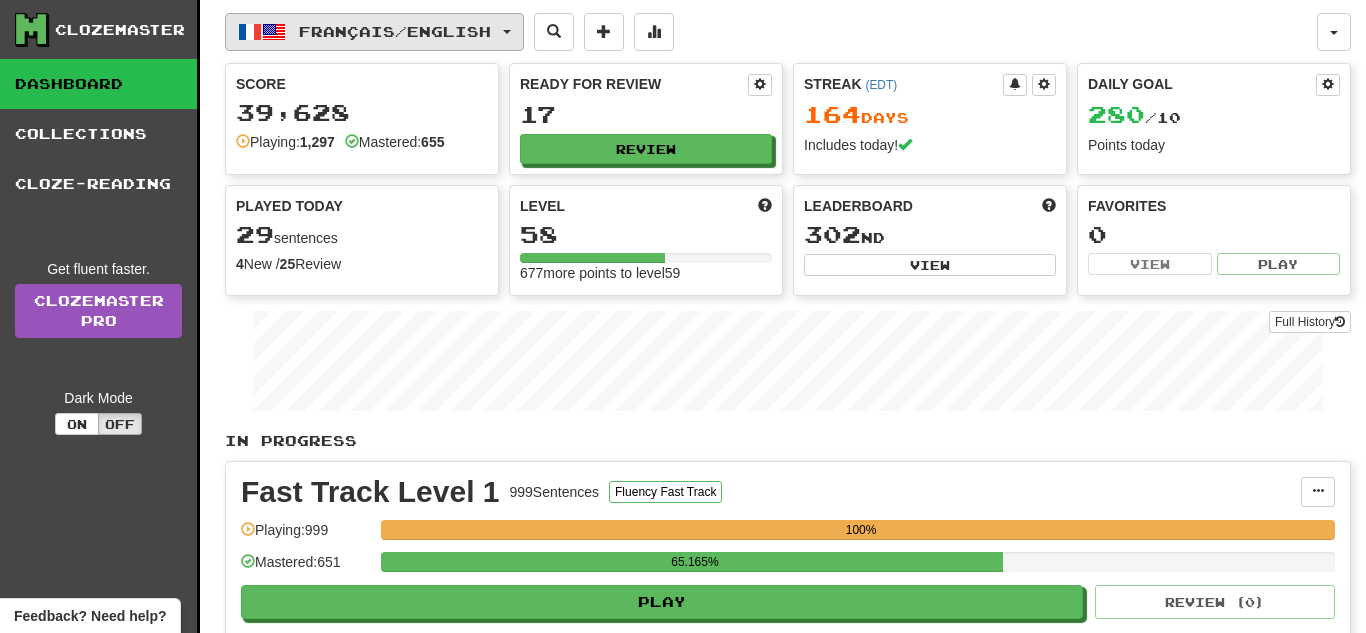 click on "Français  /  English" at bounding box center [374, 32] 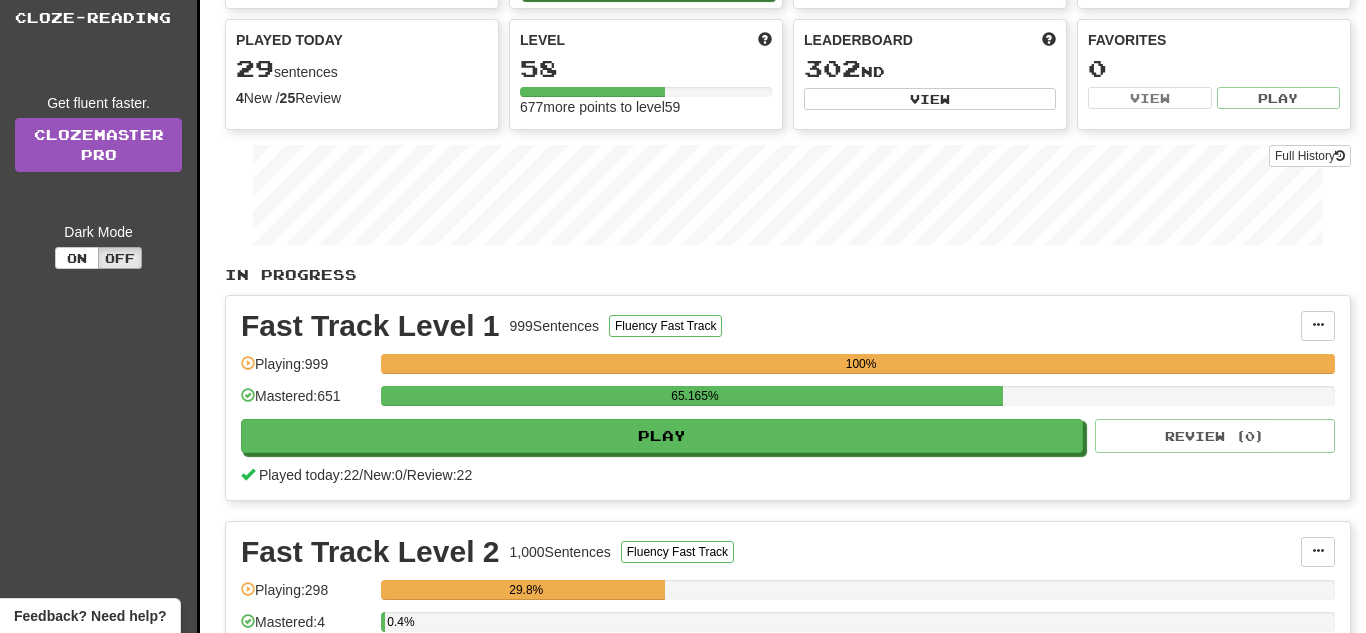 scroll, scrollTop: 0, scrollLeft: 0, axis: both 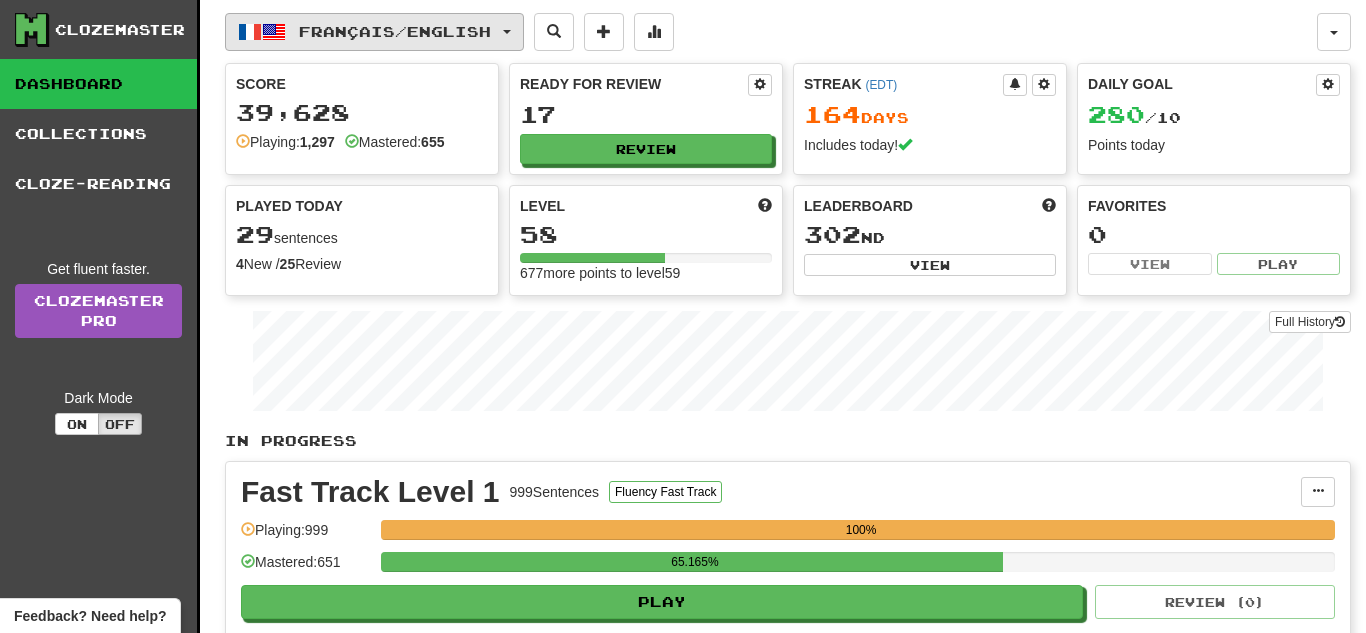 click on "Français  /  English" at bounding box center [395, 31] 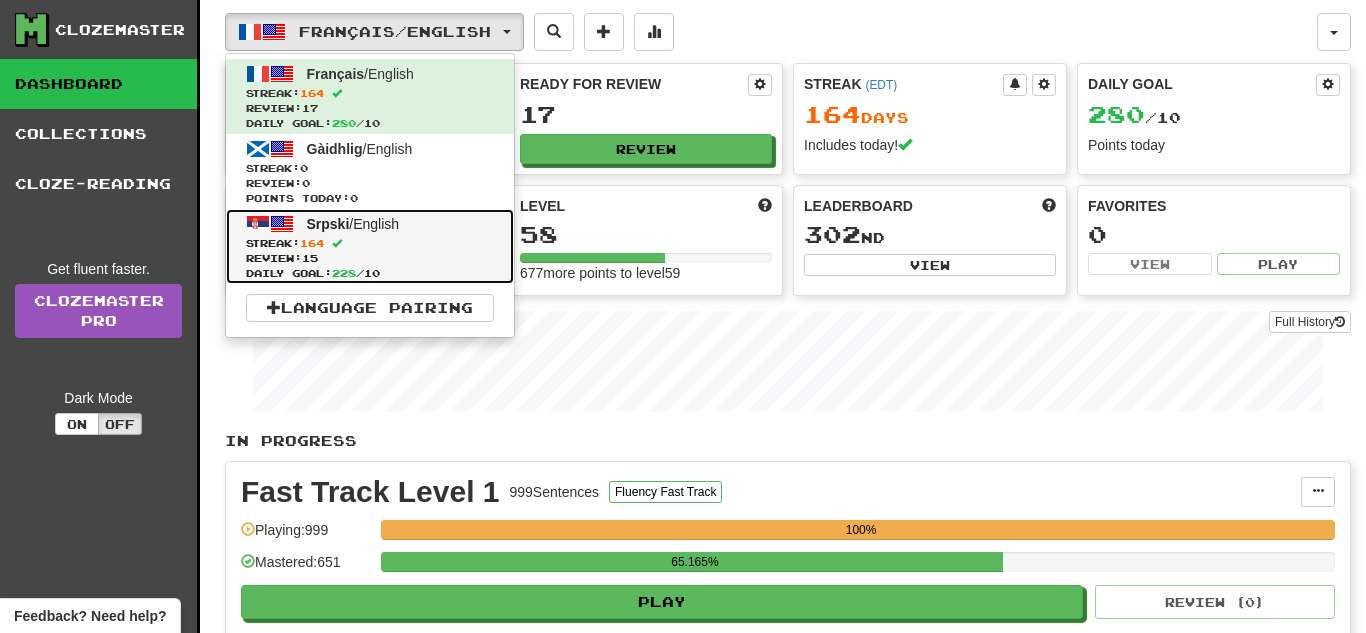 click on "Srpski  /  English Streak:  164   Review:  15 Daily Goal:  228  /  10" at bounding box center (370, 246) 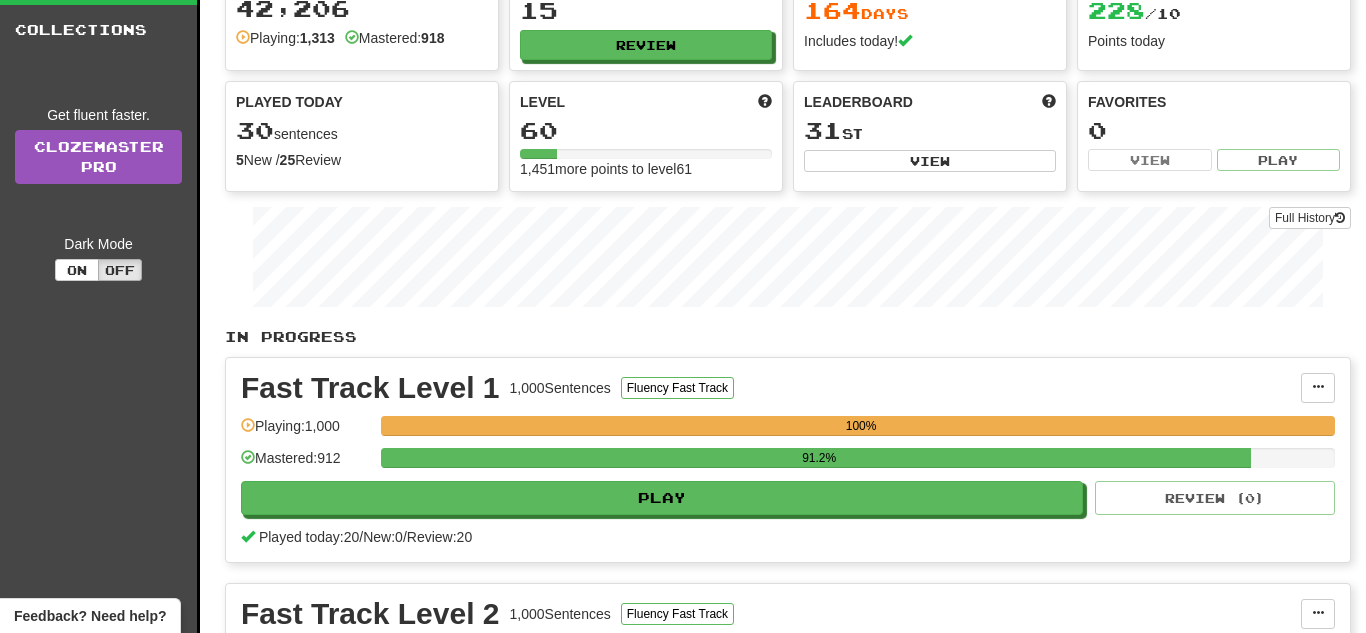 scroll, scrollTop: 0, scrollLeft: 0, axis: both 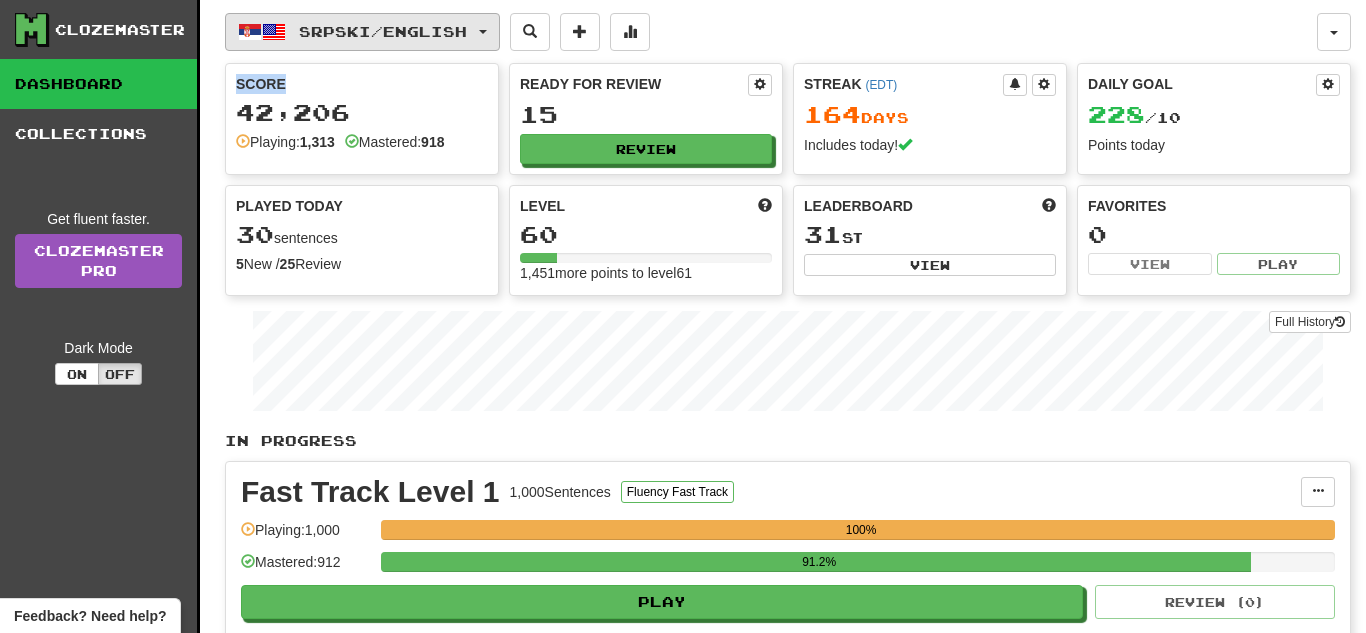click on "Srpski  /  English Français  /  English Streak:  164   Review:  17 Daily Goal:  280  /  10 Gàidhlig  /  English Streak:  0   Review:  0 Points today:  0 Srpski  /  English Streak:  164   Review:  15 Daily Goal:  228  /  10  Language Pairing Username: elgallow Edit  Account  Notifications  Activity Feed  Profile  Leaderboard  Forum  Logout Score 42,206  Playing:  1,313  Mastered:  918 Ready for Review 15   Review Streak   ( EDT ) 164  Day s Includes today!  Daily Goal 228  /  10 Points today Played Today 30  sentences 5  New /  25  Review Full History  Level 60 1,451  more points to level  61 Leaderboard 31 st View Favorites 0 View Play Full History  In Progress Fast Track Level 1 1,000  Sentences Fluency Fast Track Manage Sentences Unpin from Dashboard  Playing:  1,000 100%  Mastered:  912 91.2% Play Review ( 0 )   Played today:  20  /  New:  0  /  Review:  20 Fast Track Level 2 1,000  Sentences Fluency Fast Track Manage Sentences Unpin from Dashboard  Playing:  313 31.3%  Mastered:  6 0.6% Play Review ( 15" at bounding box center (788, 504) 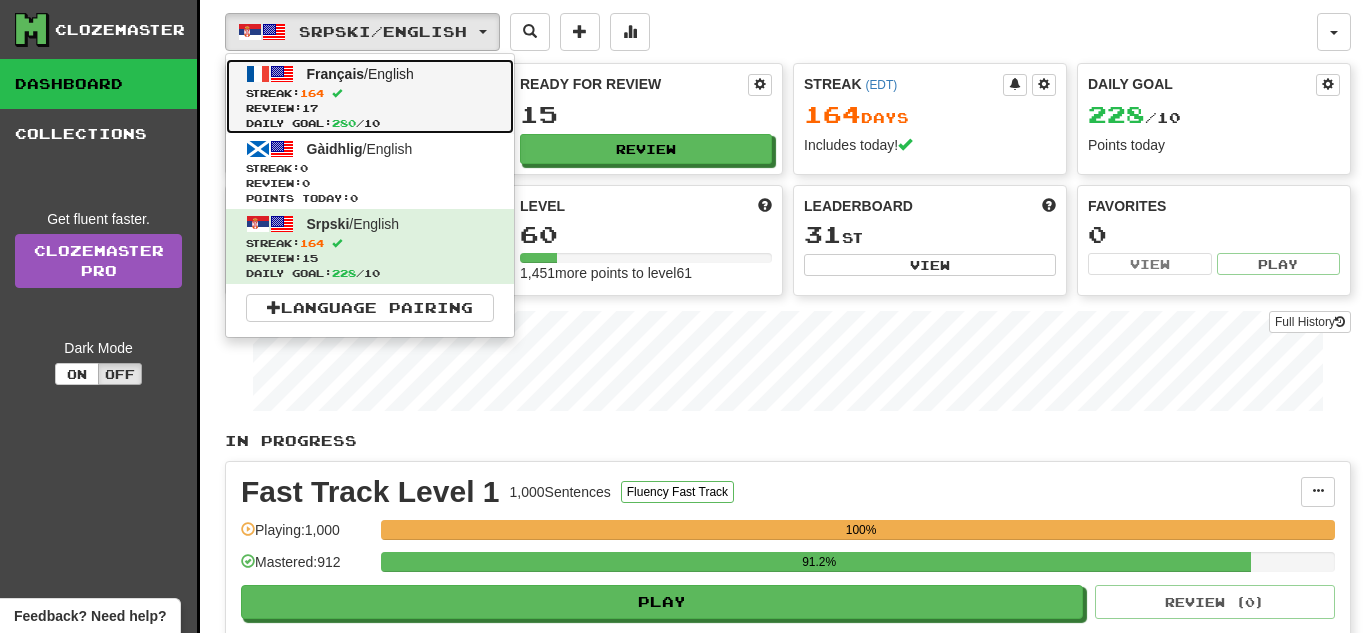 click on "Review:  17" at bounding box center [370, 108] 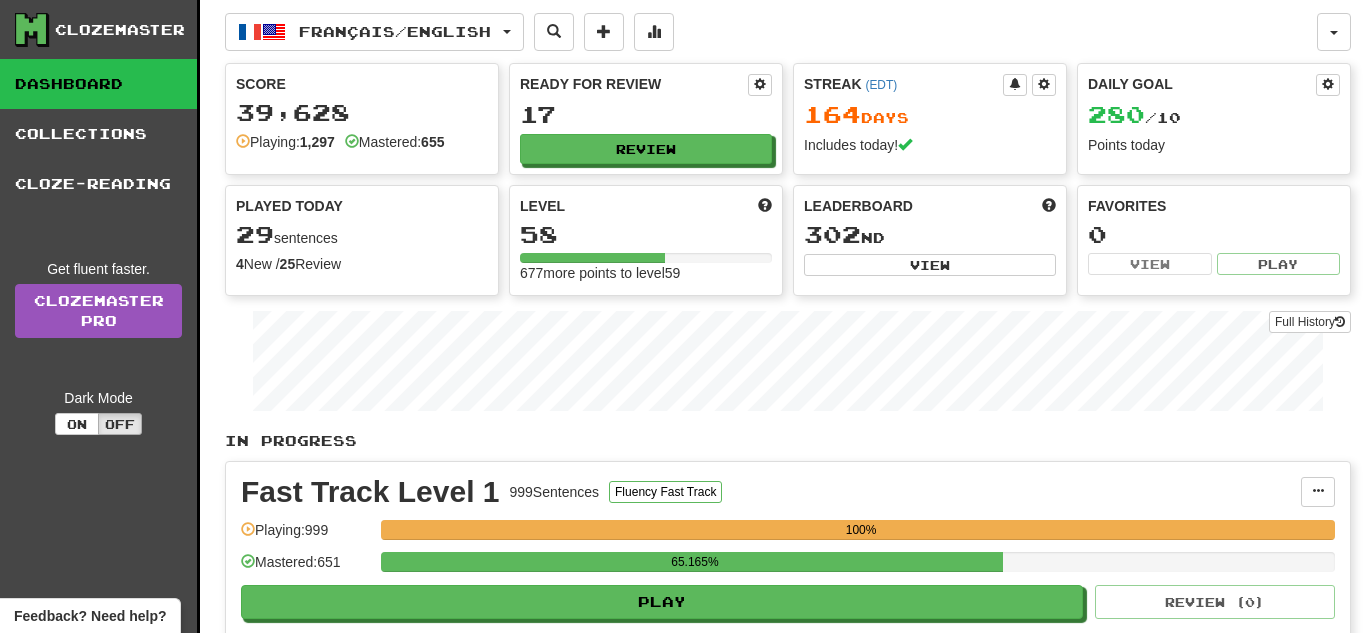 scroll, scrollTop: 0, scrollLeft: 0, axis: both 